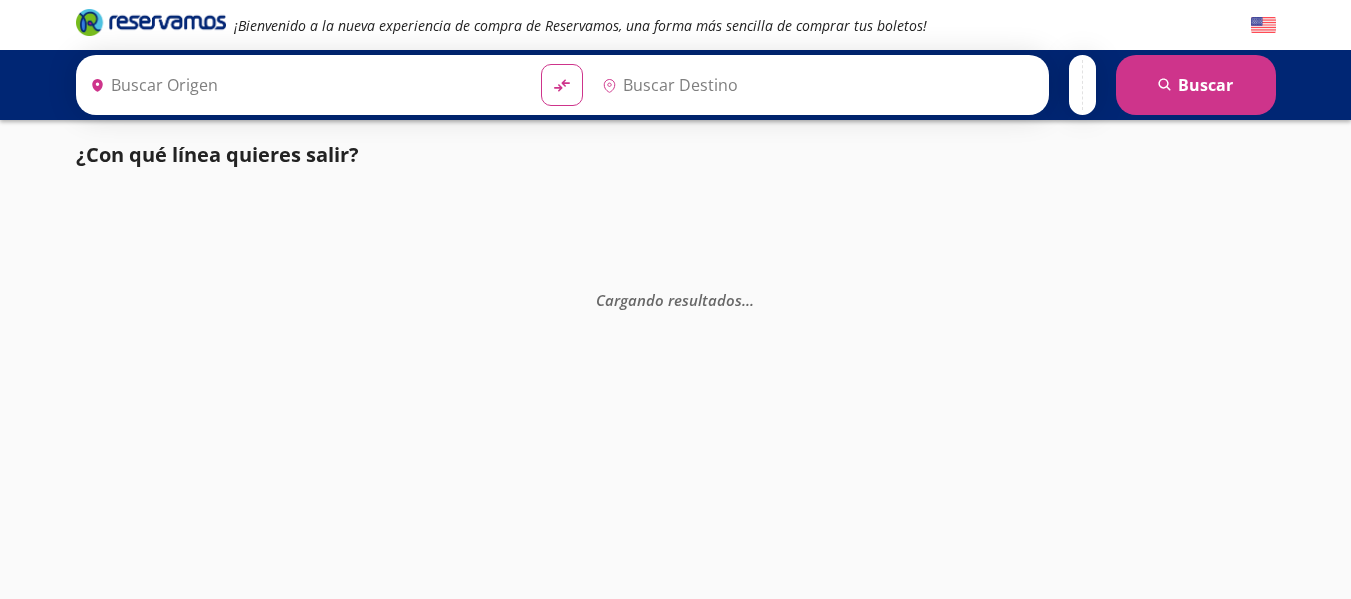 scroll, scrollTop: 0, scrollLeft: 0, axis: both 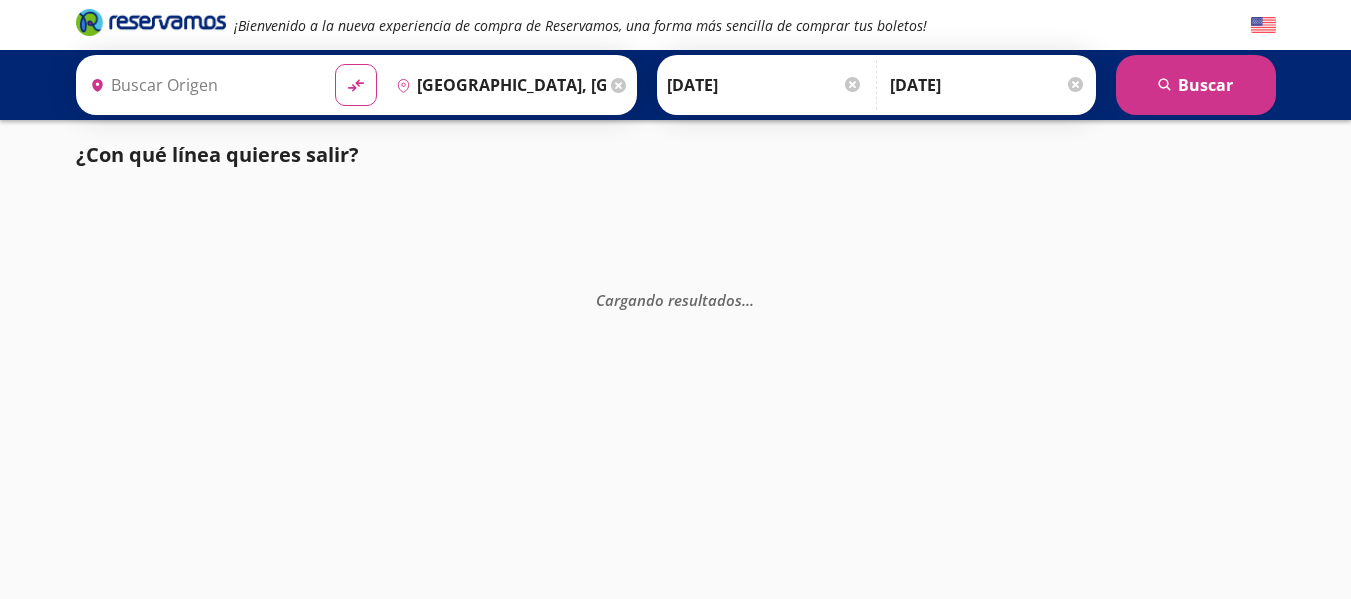 type on "[GEOGRAPHIC_DATA], [GEOGRAPHIC_DATA]" 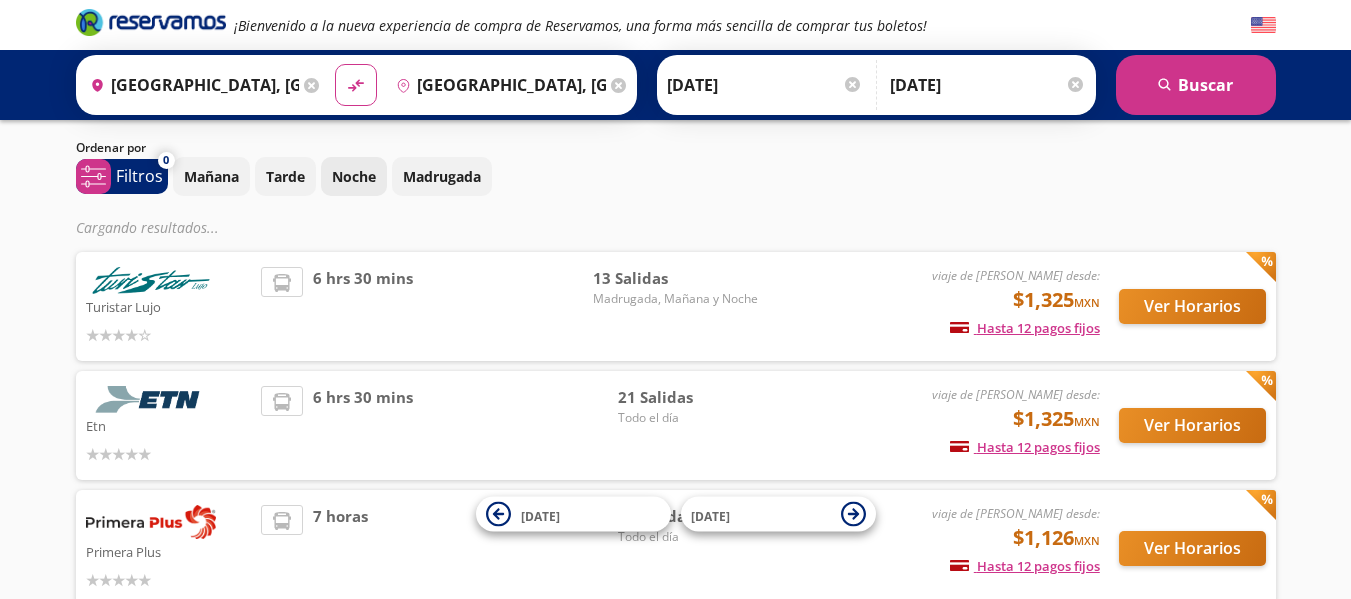scroll, scrollTop: 12, scrollLeft: 0, axis: vertical 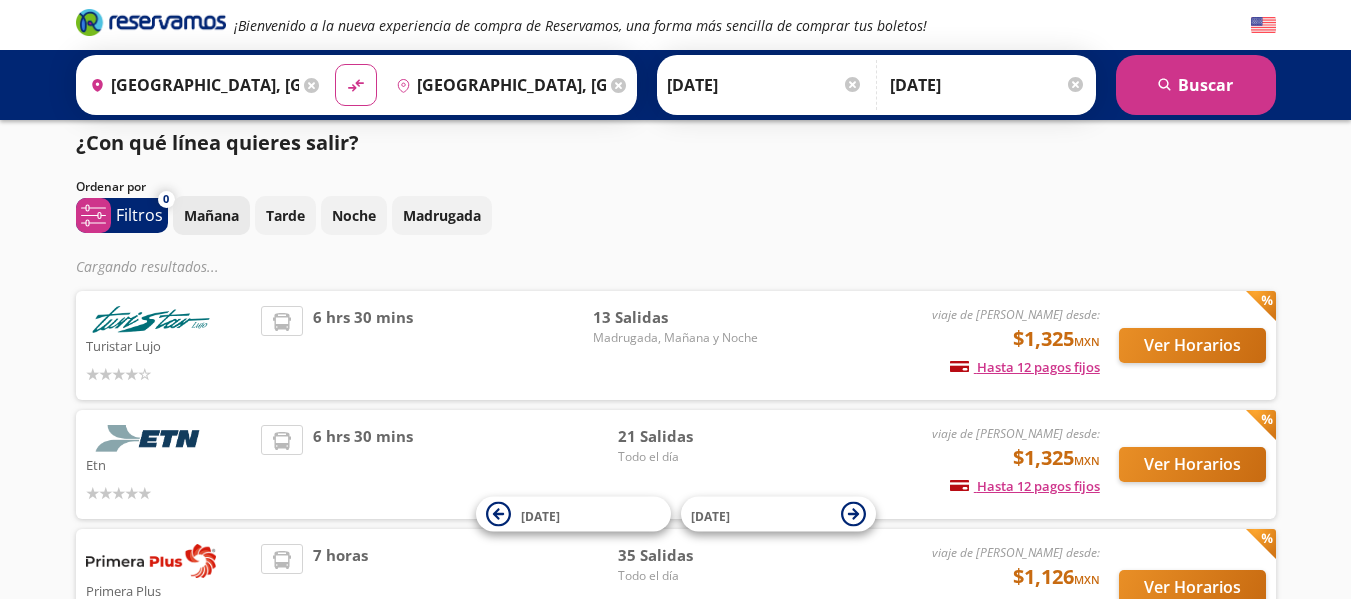 click on "Mañana" at bounding box center (211, 215) 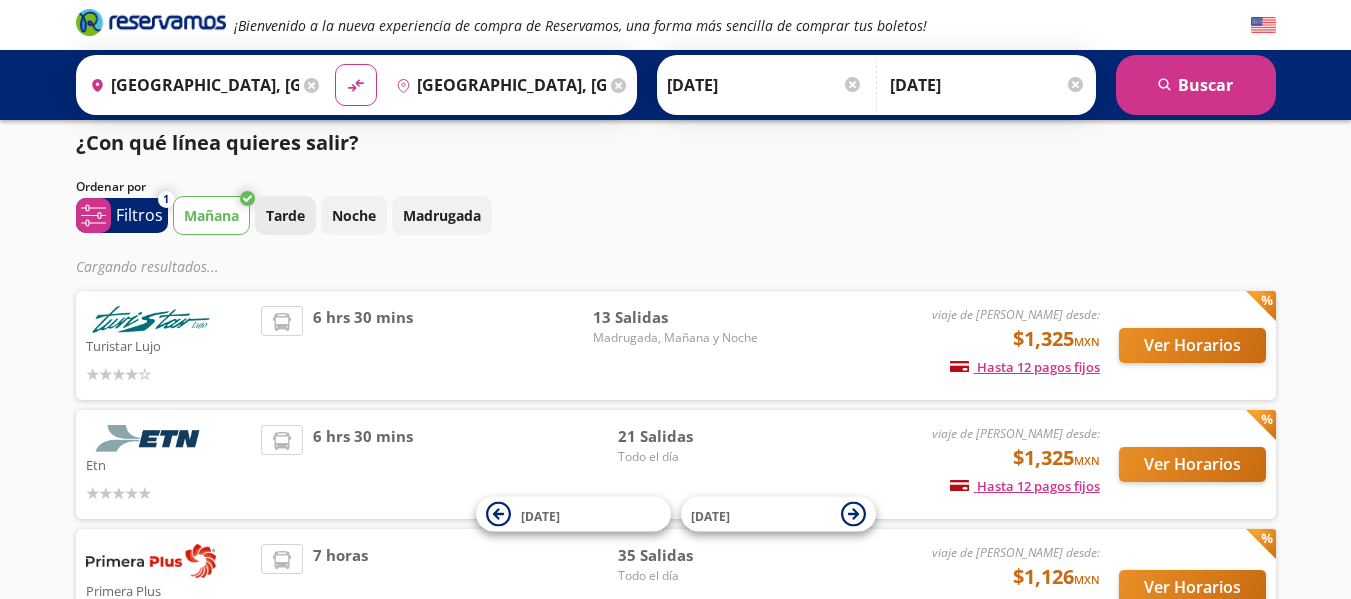 click on "Tarde" at bounding box center (285, 215) 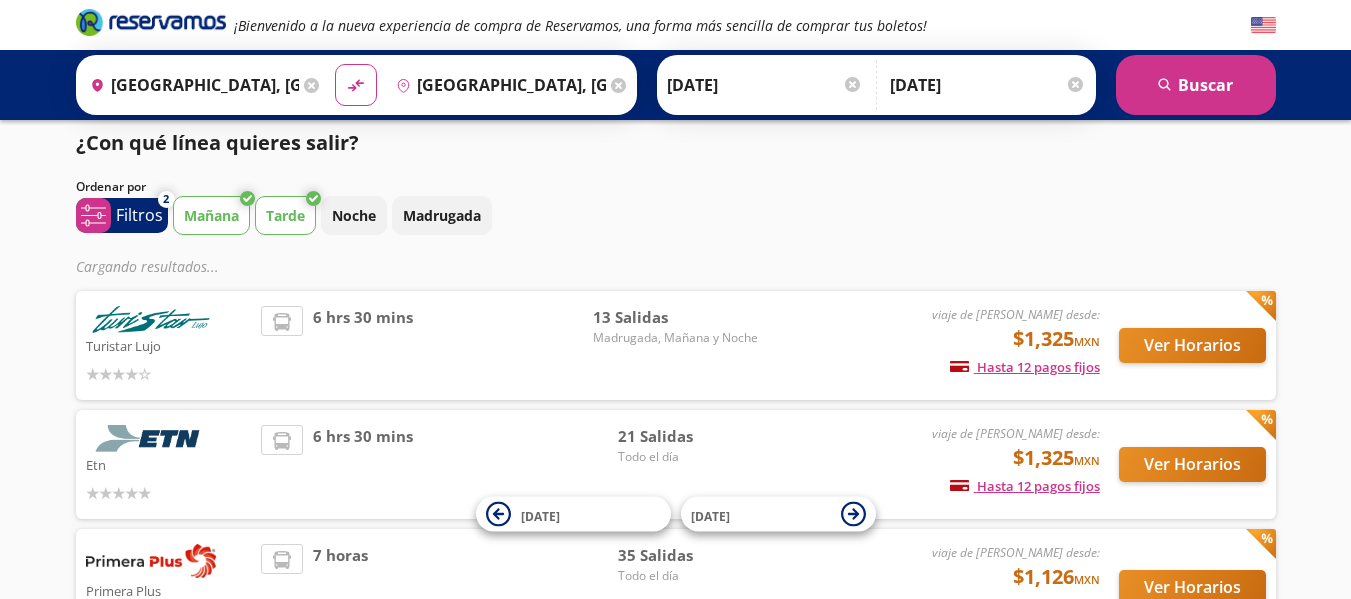 click on "Mañana Tarde Noche Madrugada" at bounding box center (724, 215) 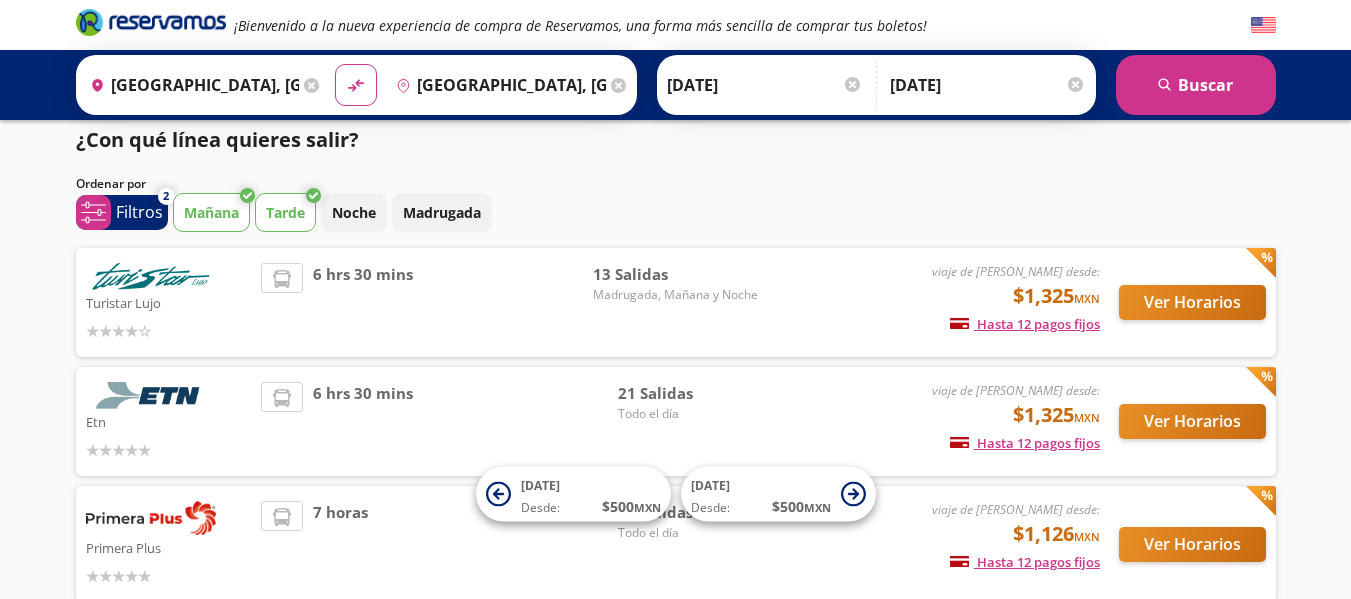 scroll, scrollTop: 14, scrollLeft: 0, axis: vertical 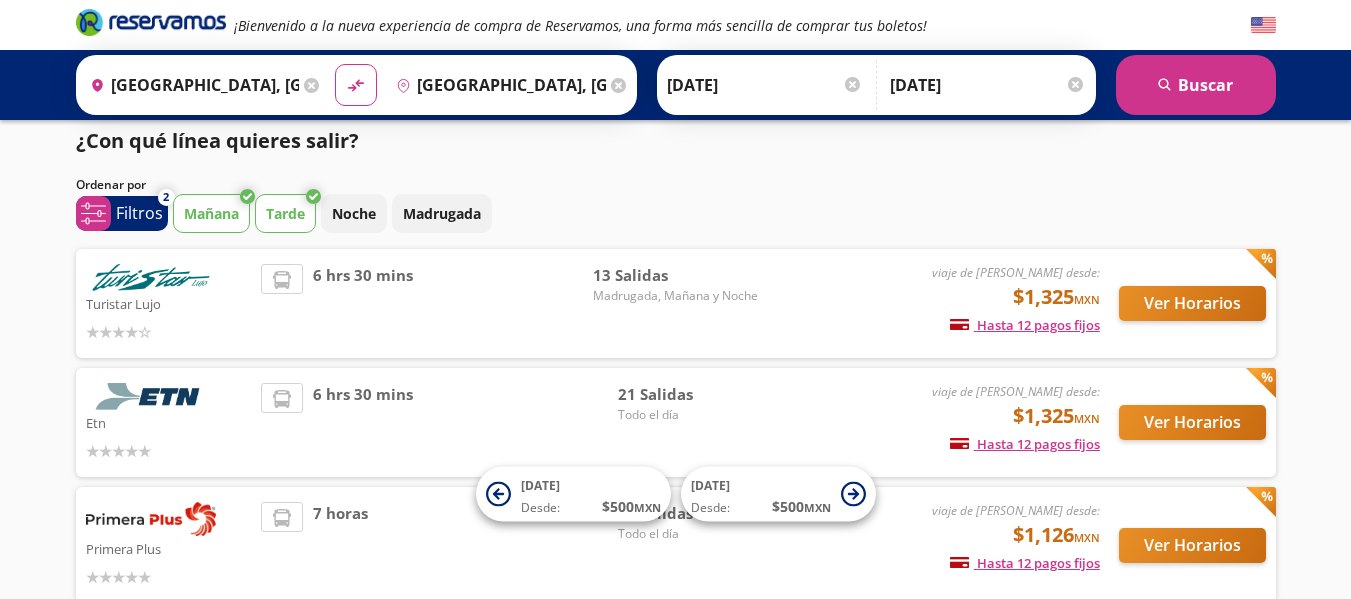 click on "13 Salidas" at bounding box center (675, 275) 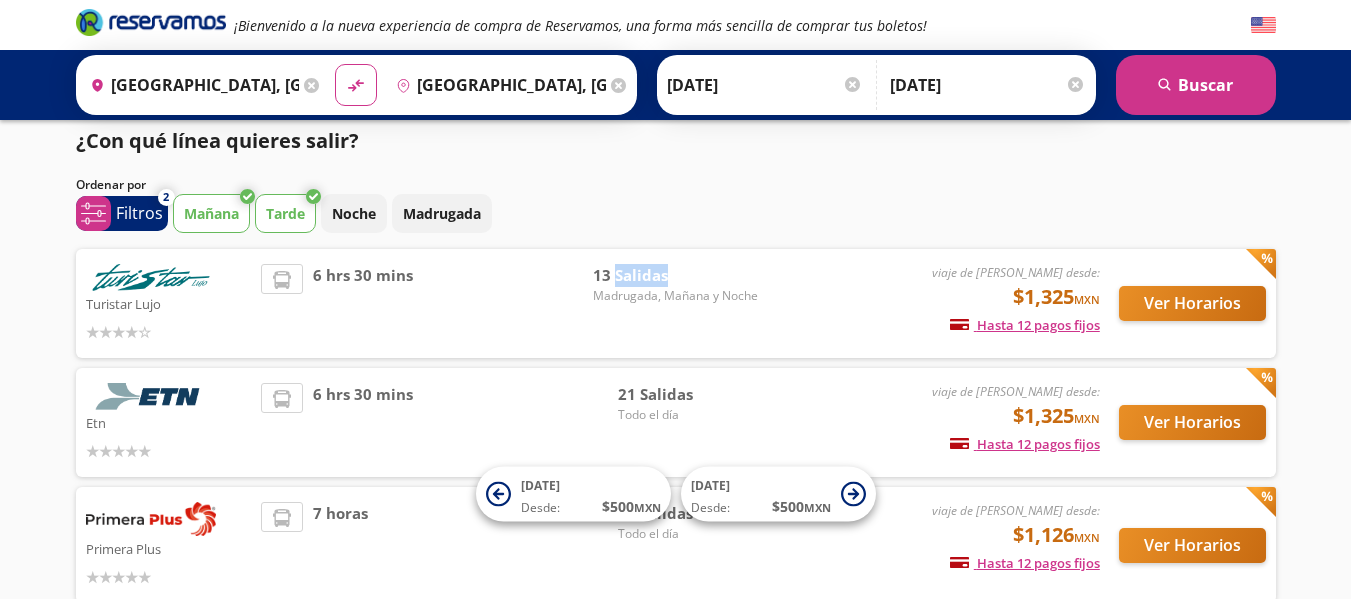 click on "13 Salidas" at bounding box center (675, 275) 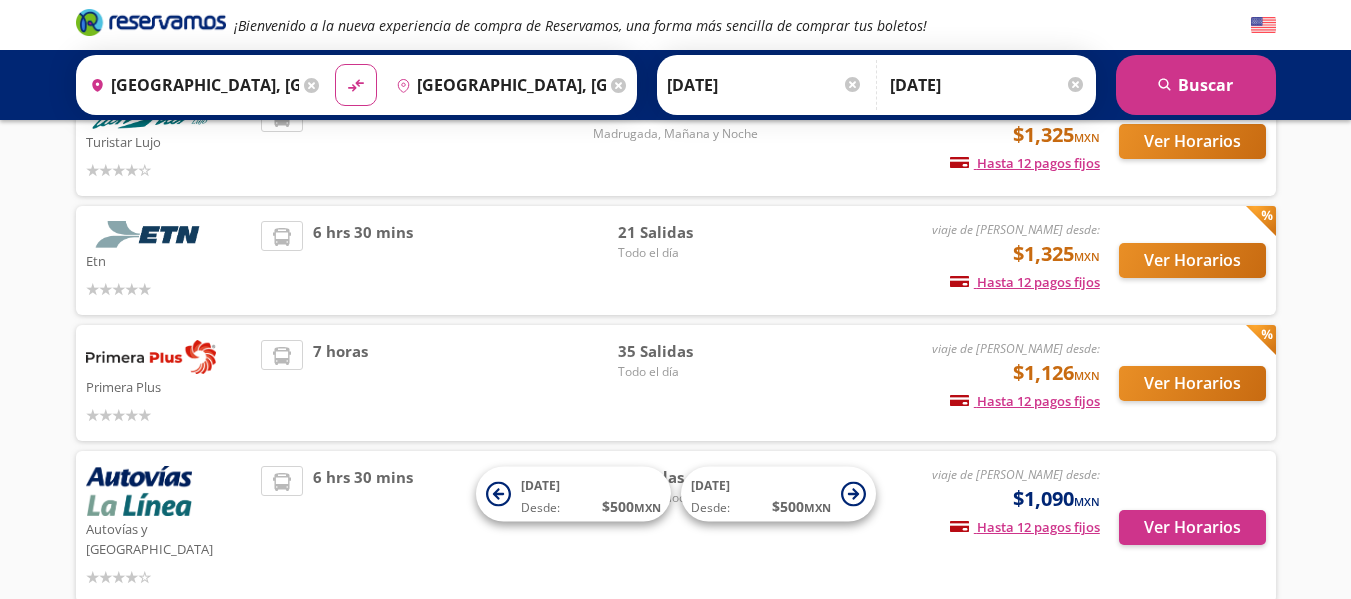 scroll, scrollTop: 0, scrollLeft: 0, axis: both 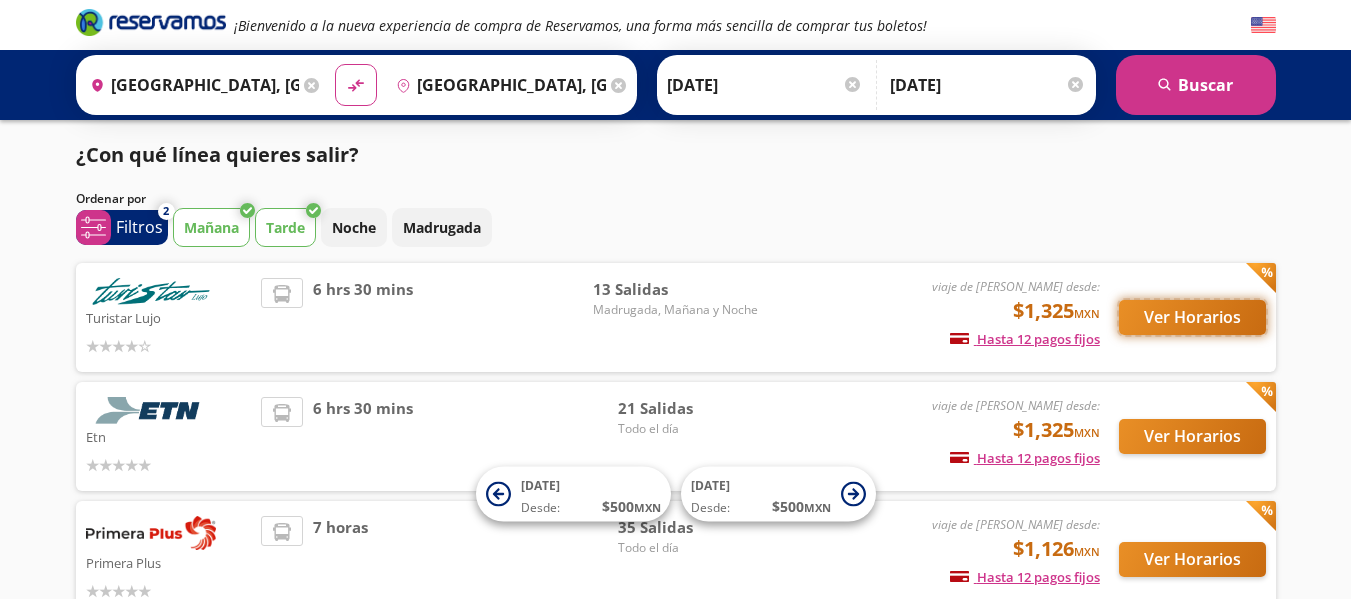 click on "Ver Horarios" at bounding box center (1192, 317) 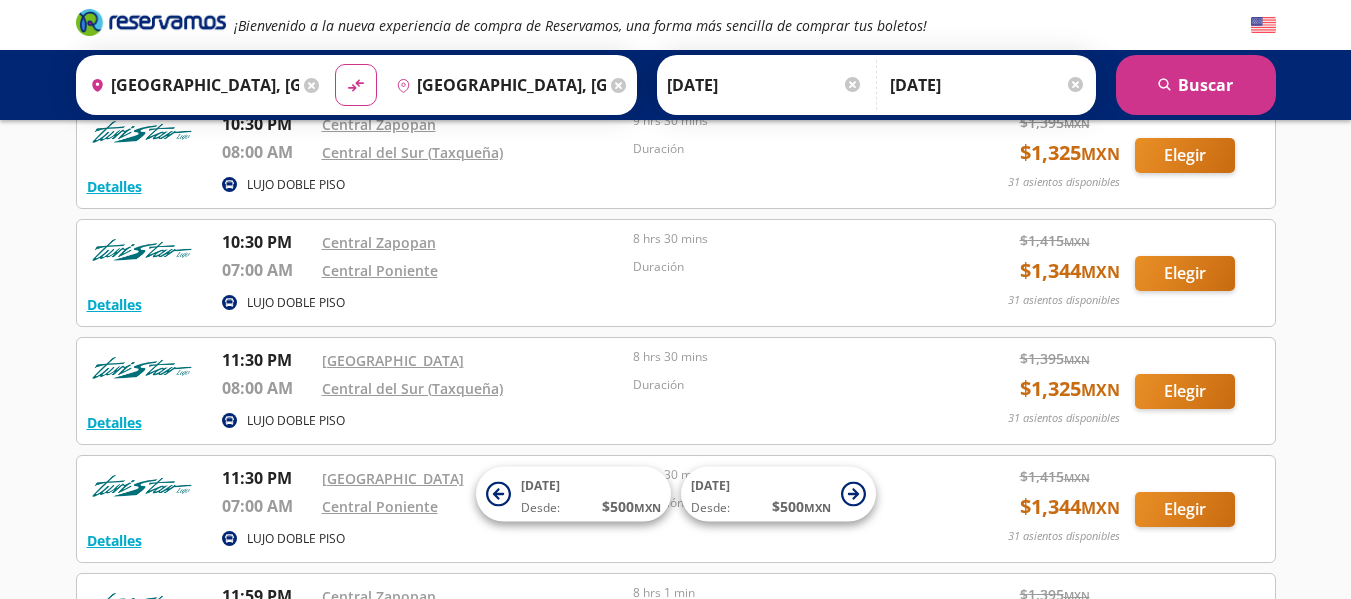 scroll, scrollTop: 1071, scrollLeft: 0, axis: vertical 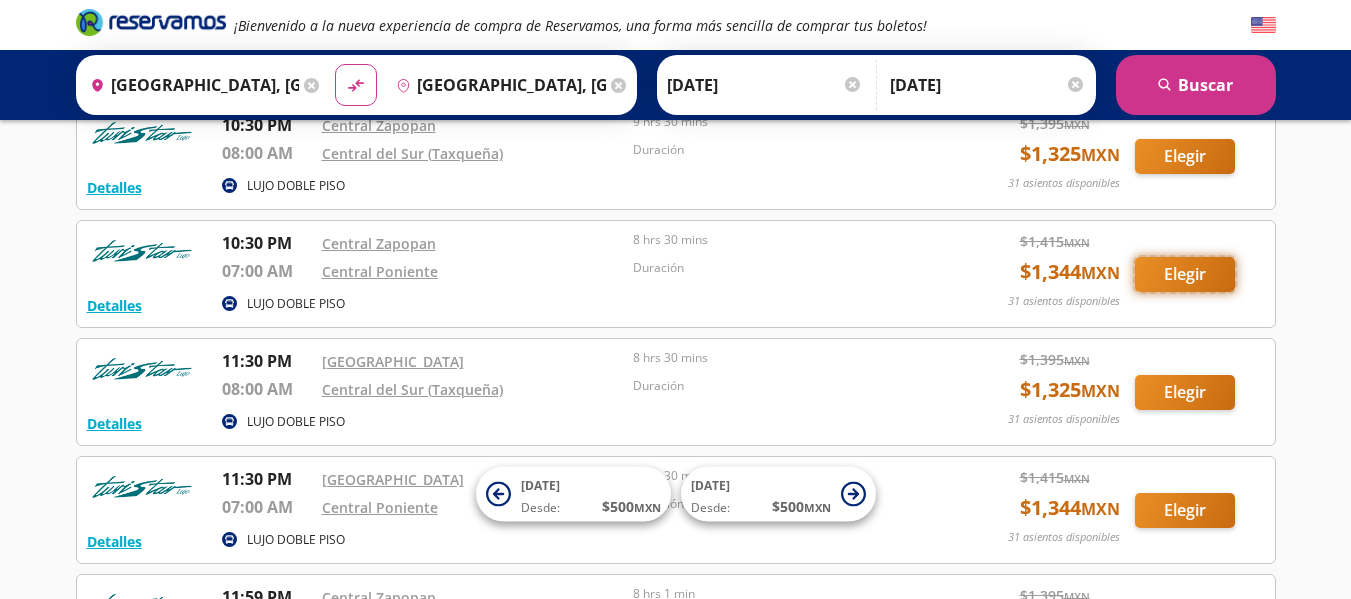 click on "Elegir" at bounding box center [1185, 274] 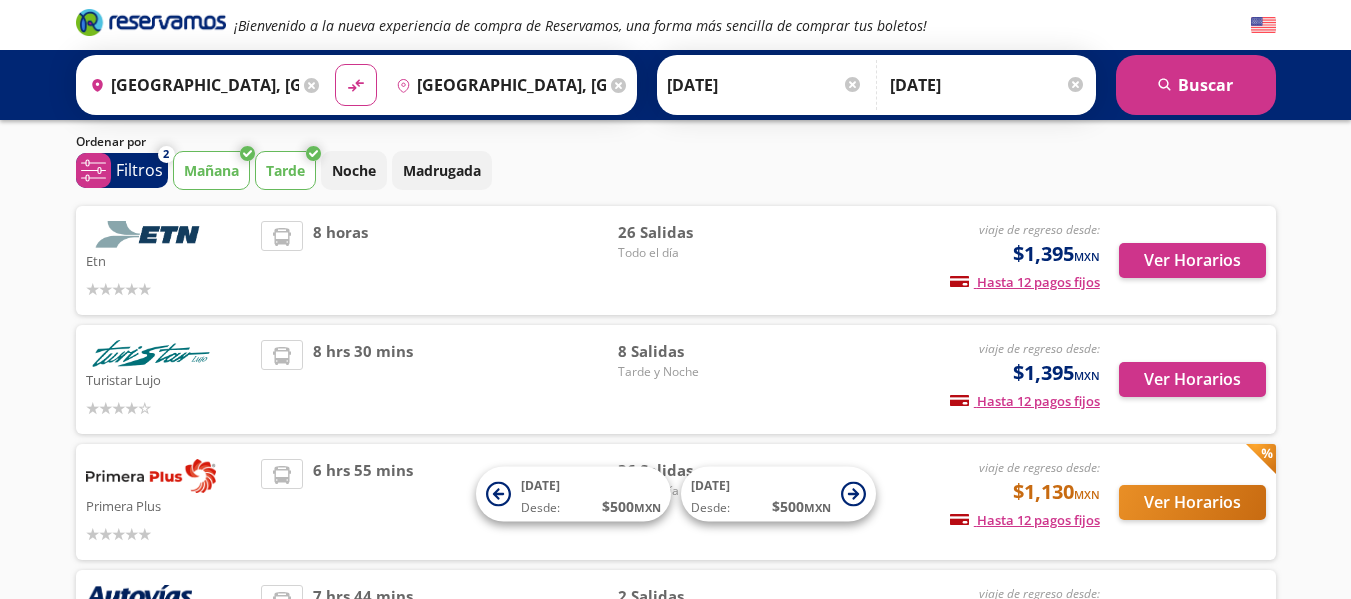 scroll, scrollTop: 0, scrollLeft: 0, axis: both 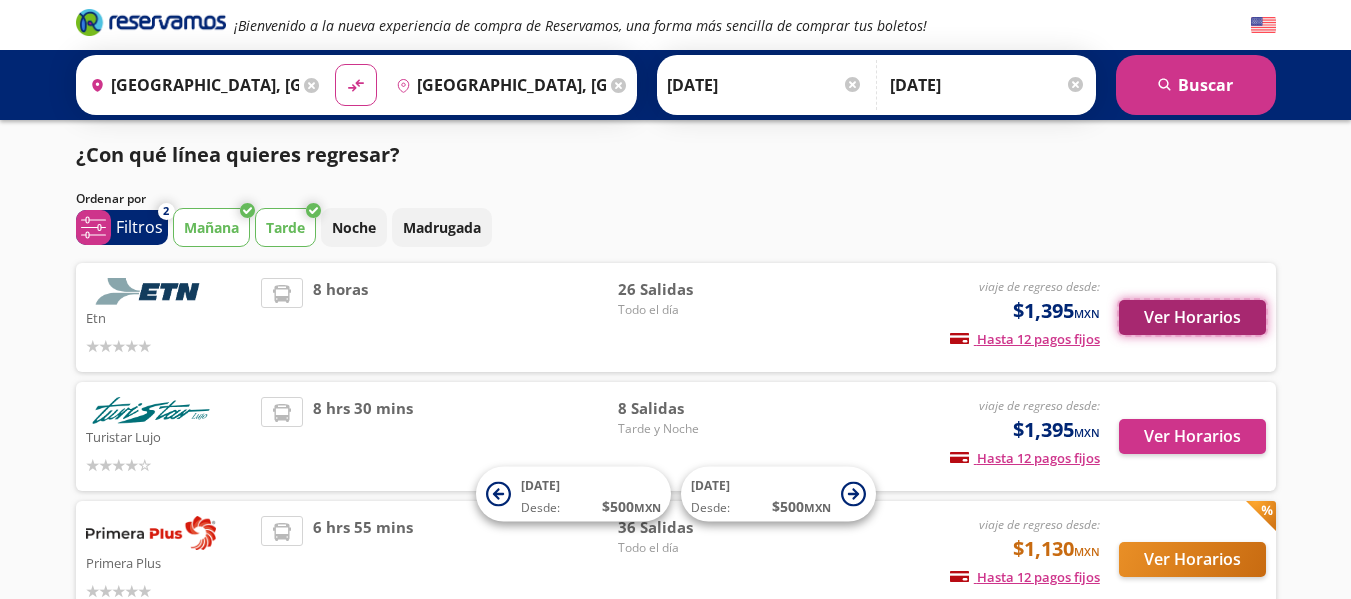 click on "Ver Horarios" at bounding box center [1192, 317] 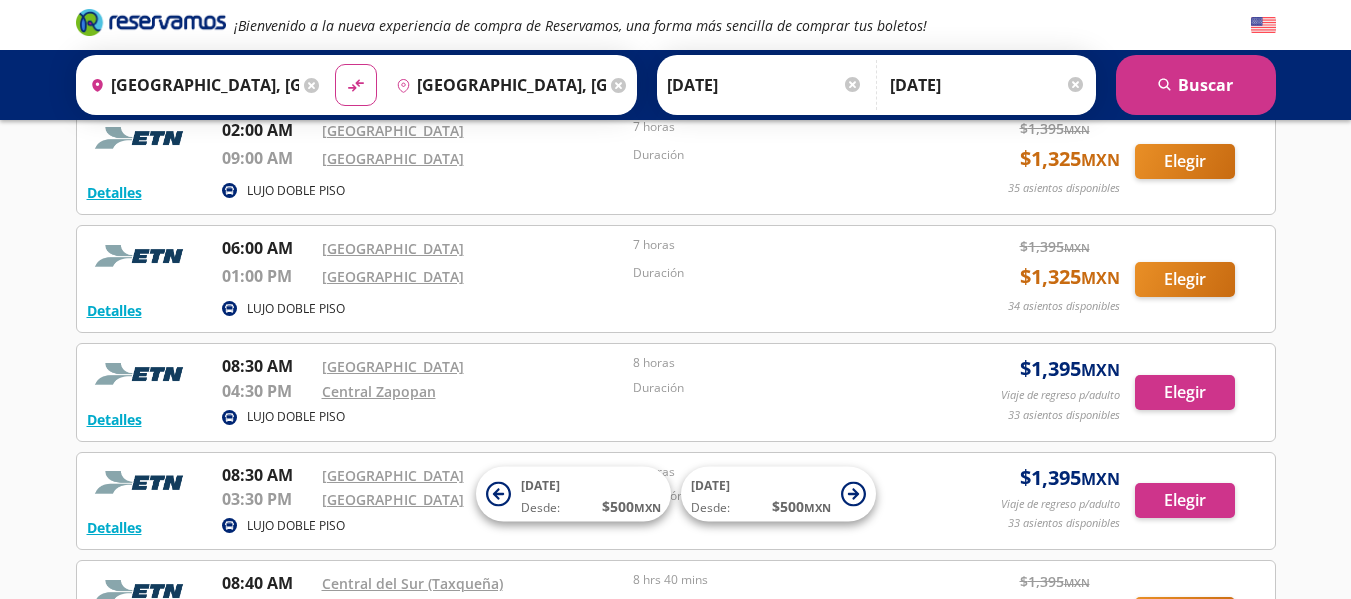 scroll, scrollTop: 0, scrollLeft: 0, axis: both 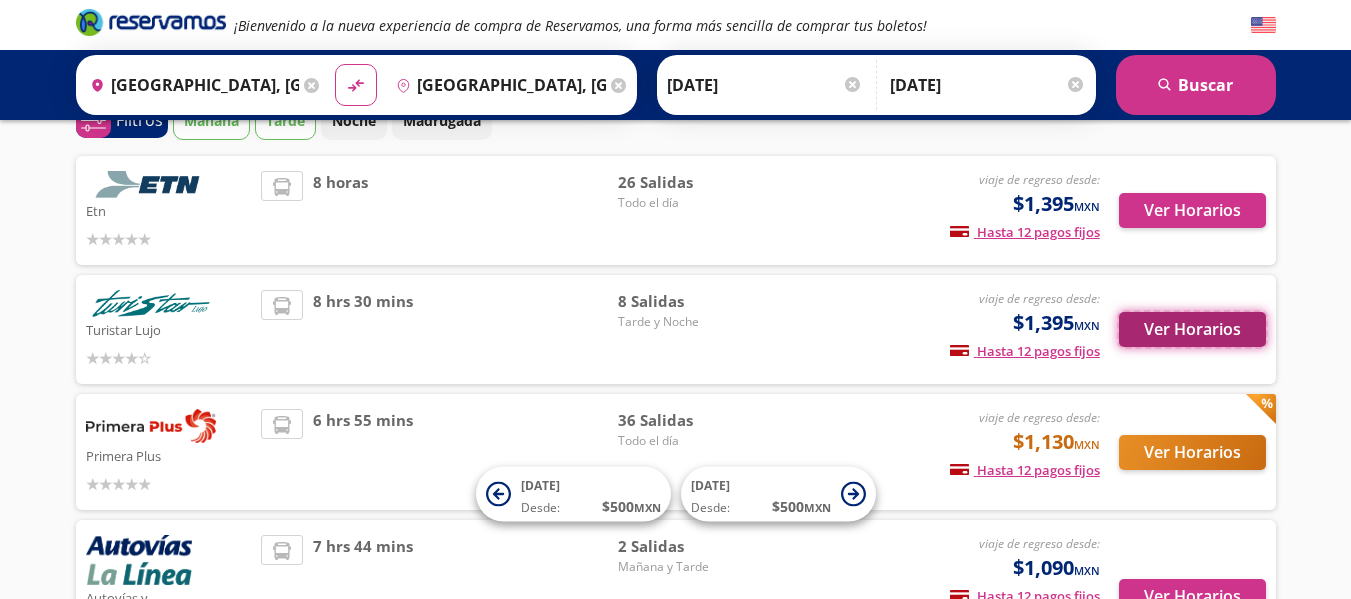 click on "Ver Horarios" at bounding box center (1192, 329) 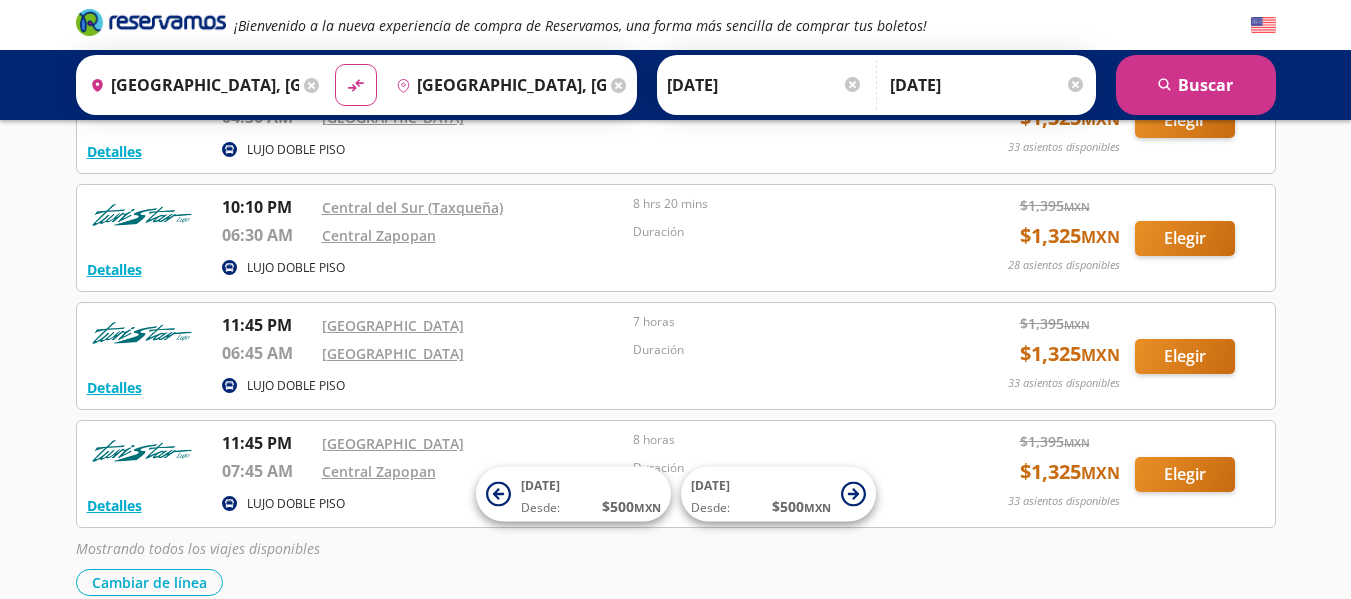 scroll, scrollTop: 856, scrollLeft: 0, axis: vertical 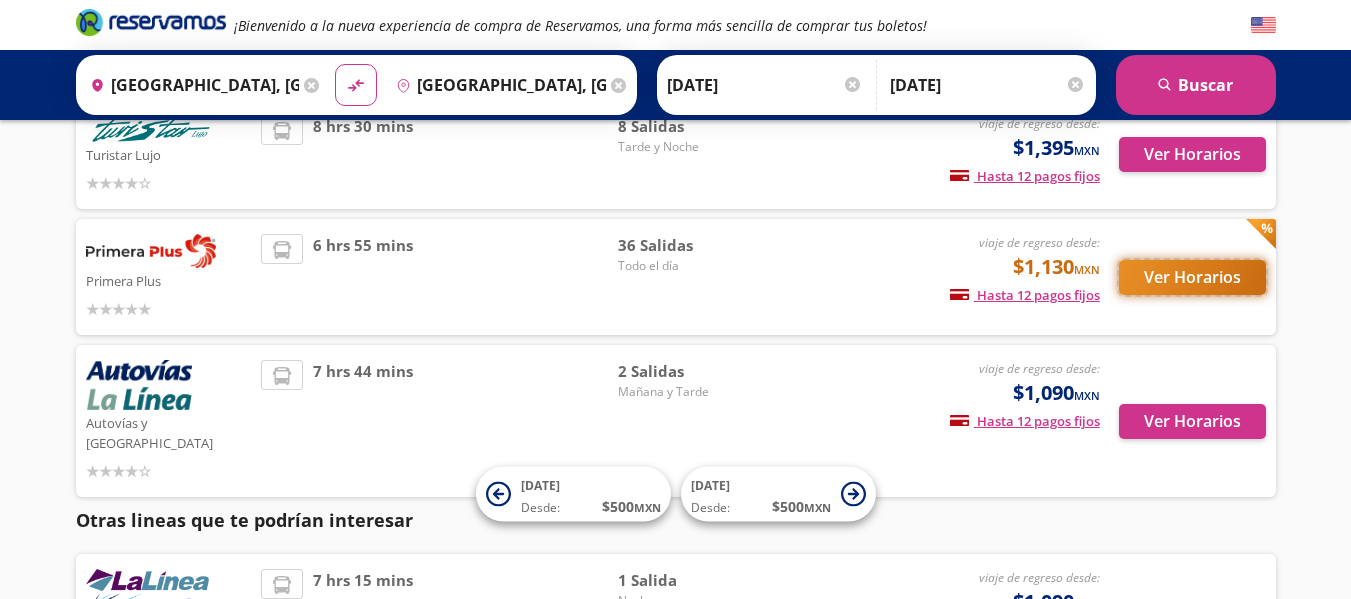click on "Ver Horarios" at bounding box center [1192, 277] 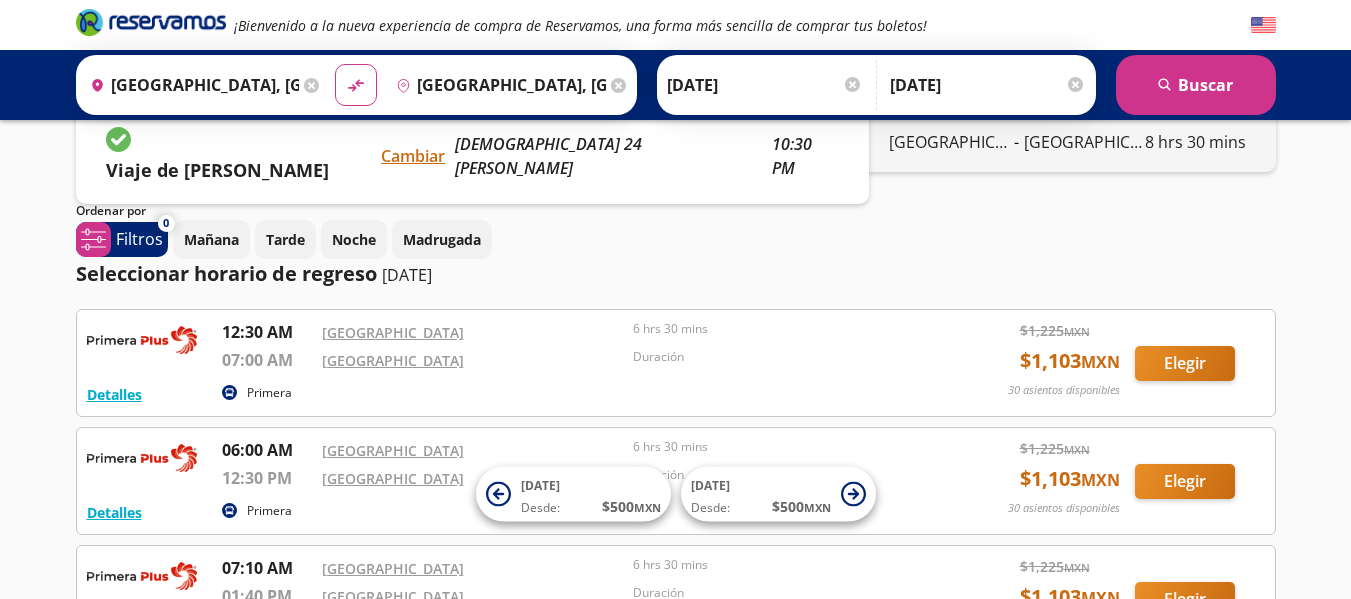 scroll, scrollTop: 0, scrollLeft: 0, axis: both 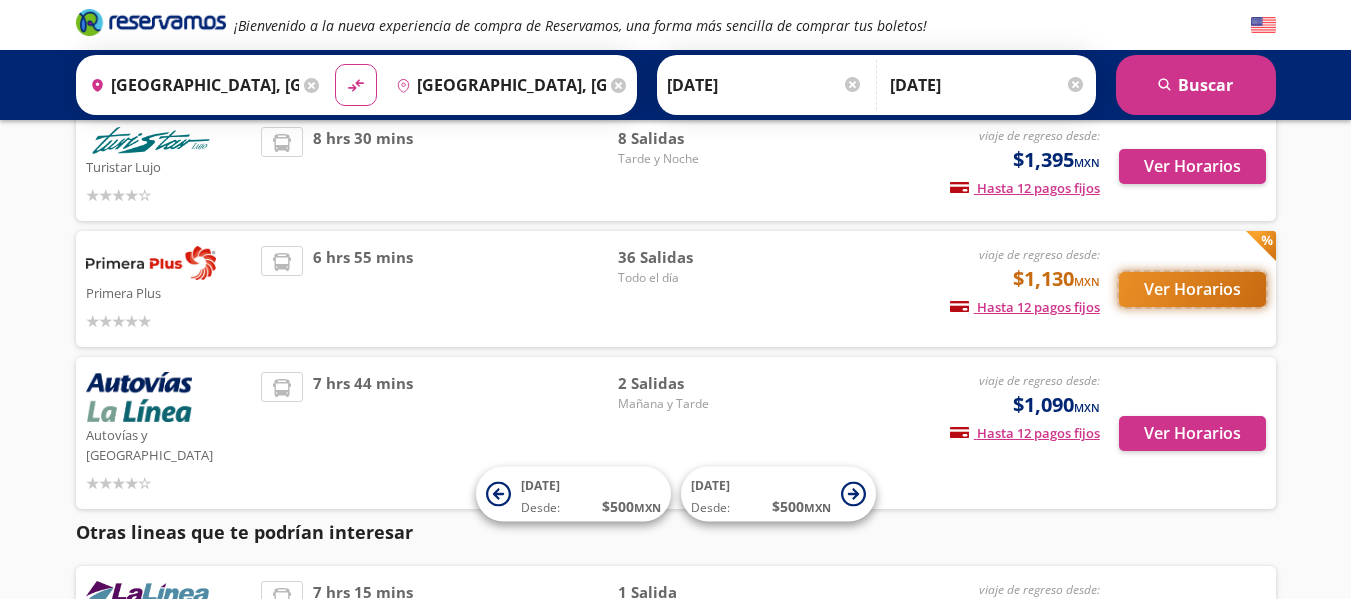 click on "Ver Horarios" at bounding box center (1192, 289) 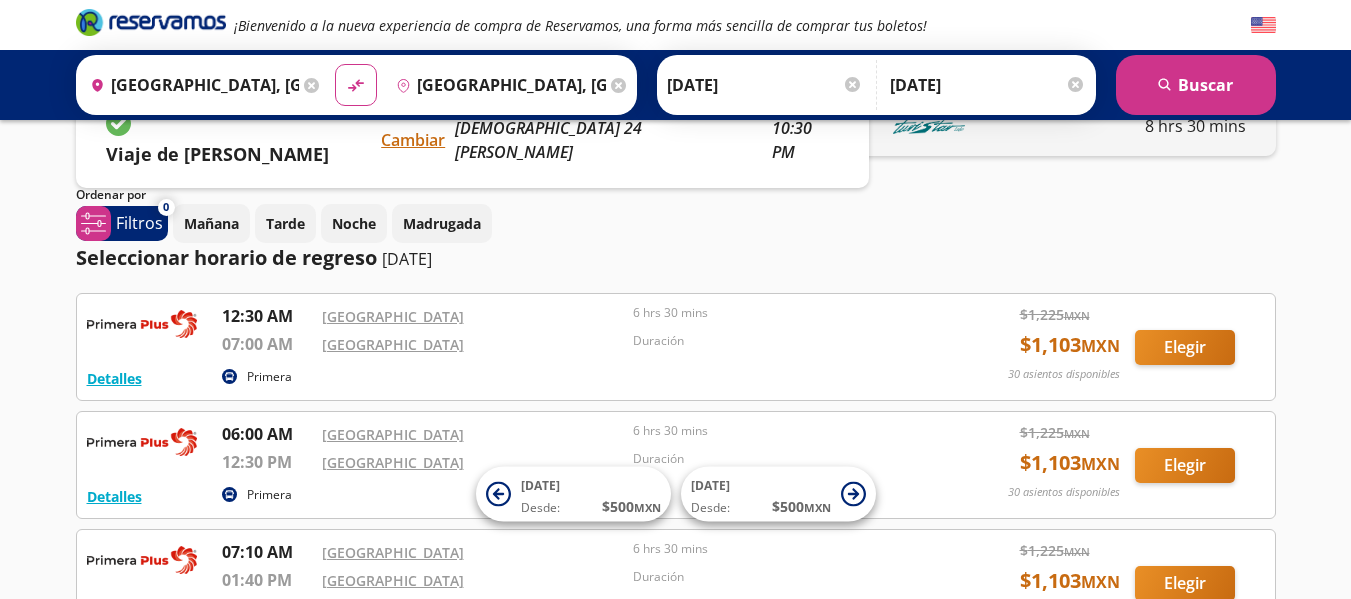 scroll, scrollTop: 0, scrollLeft: 0, axis: both 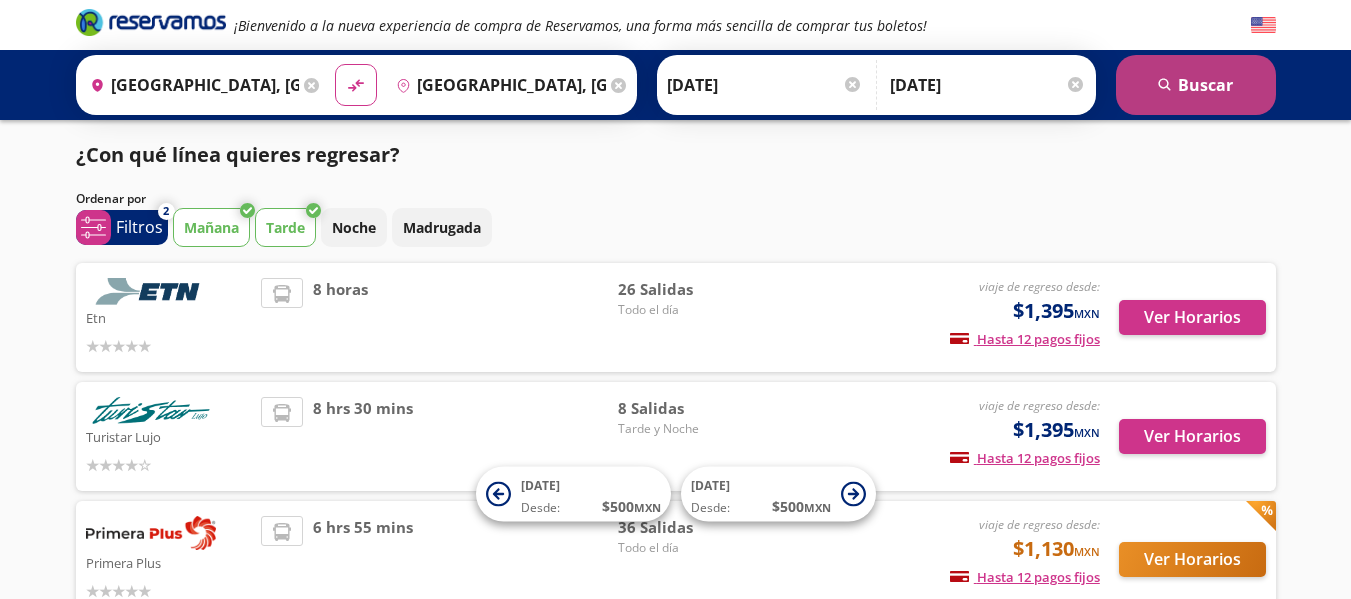 click on "search
[GEOGRAPHIC_DATA]" at bounding box center [1196, 85] 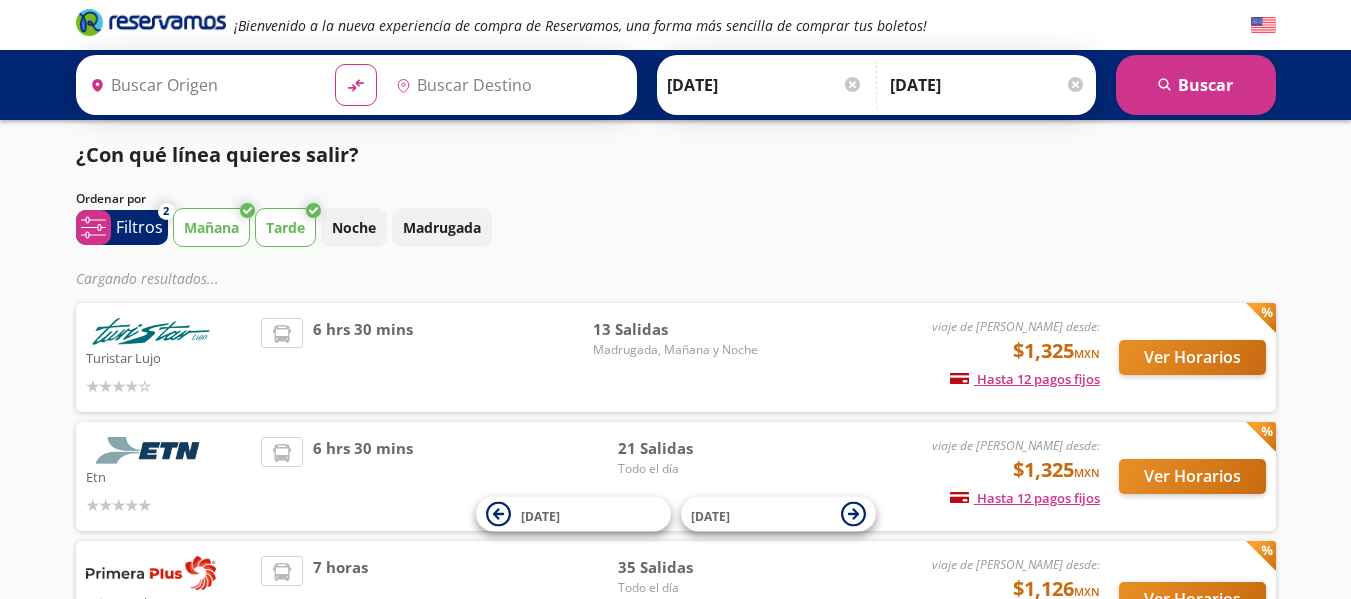 type on "[GEOGRAPHIC_DATA], [GEOGRAPHIC_DATA]" 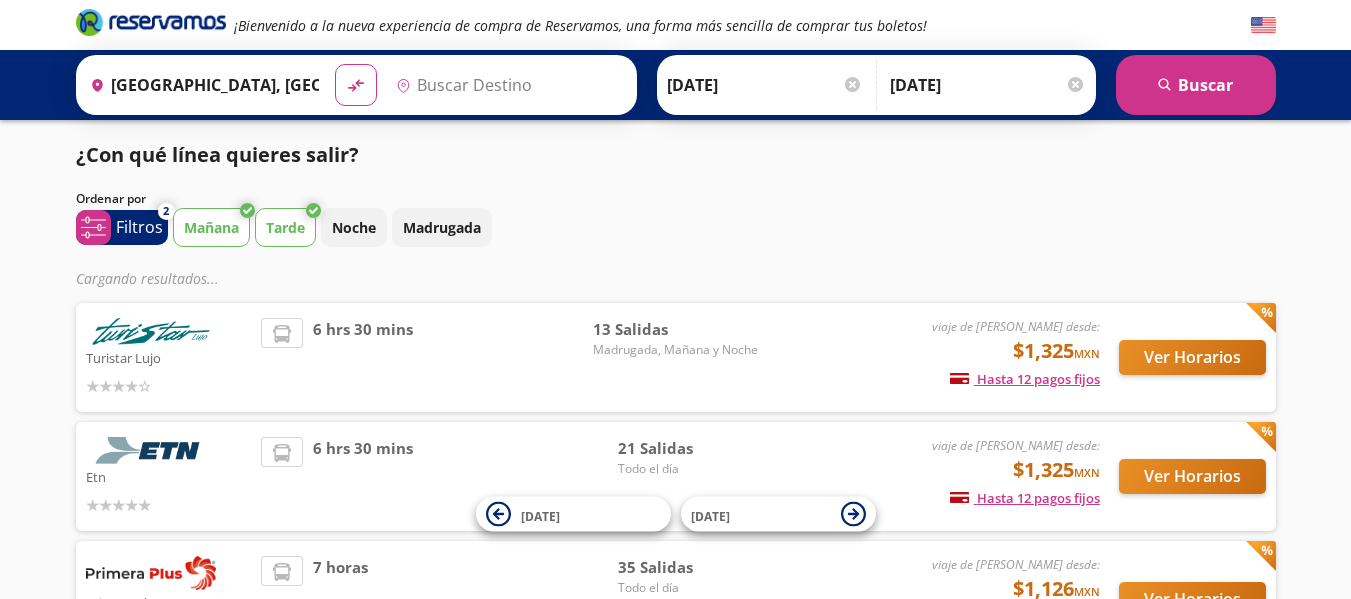 type on "[GEOGRAPHIC_DATA], [GEOGRAPHIC_DATA]" 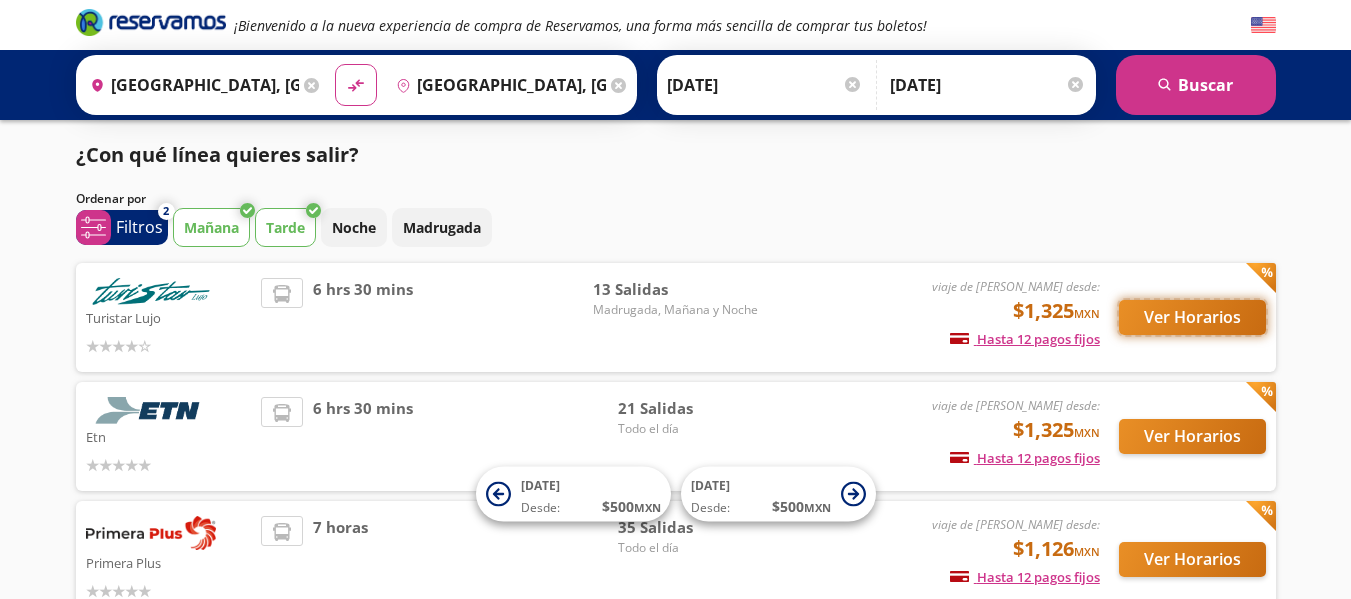 click on "Ver Horarios" at bounding box center (1192, 317) 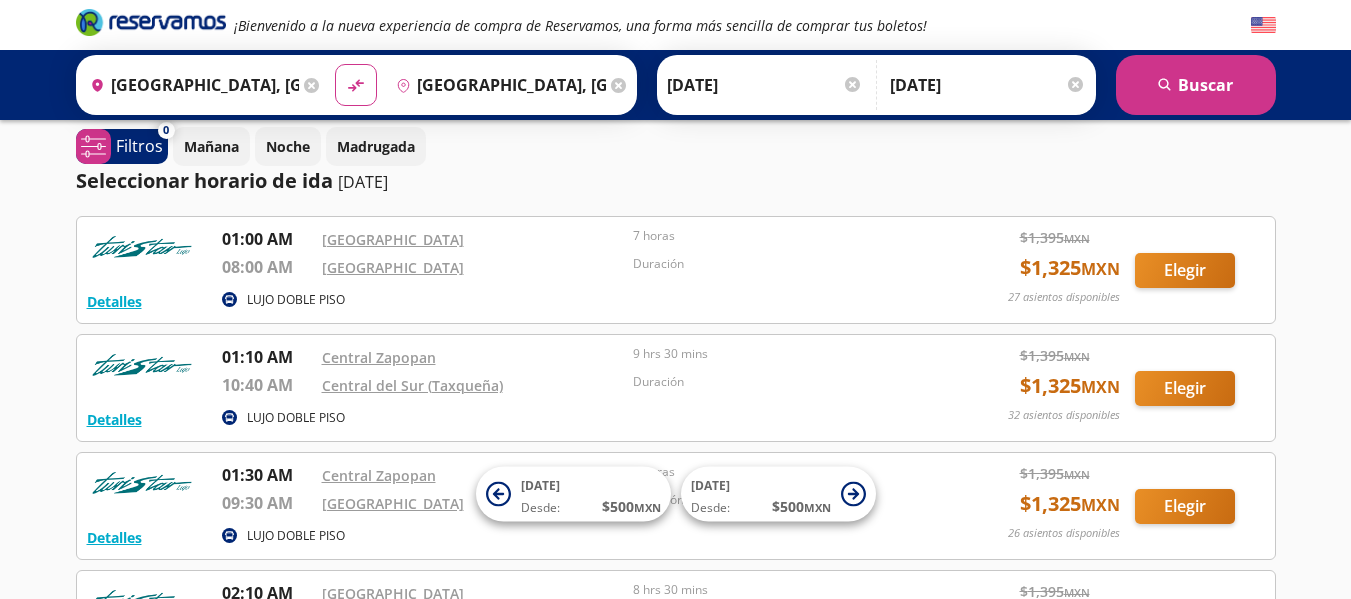 scroll, scrollTop: 14, scrollLeft: 0, axis: vertical 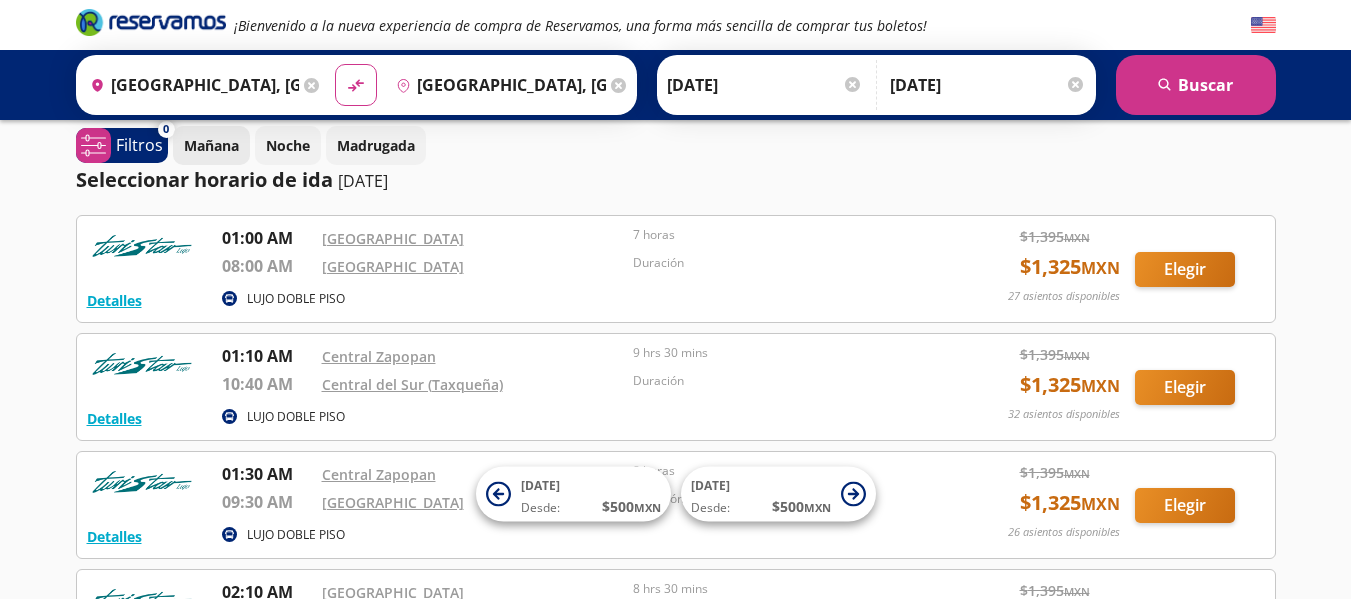 click on "Mañana" at bounding box center (211, 145) 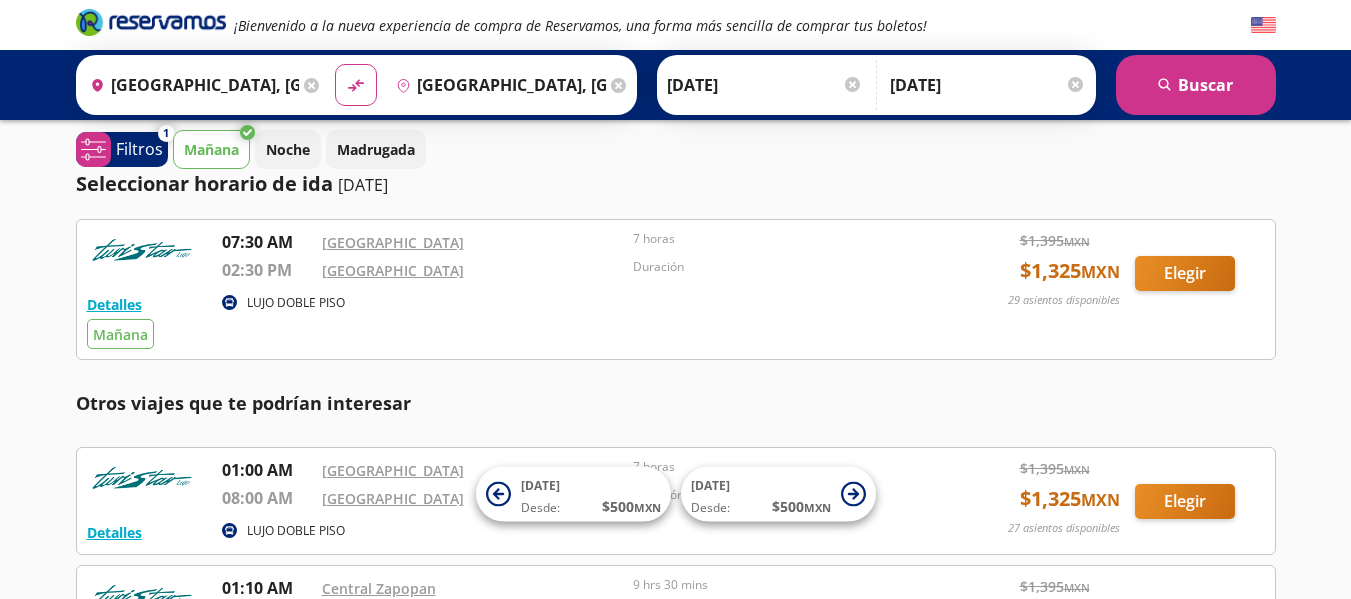 scroll, scrollTop: 0, scrollLeft: 0, axis: both 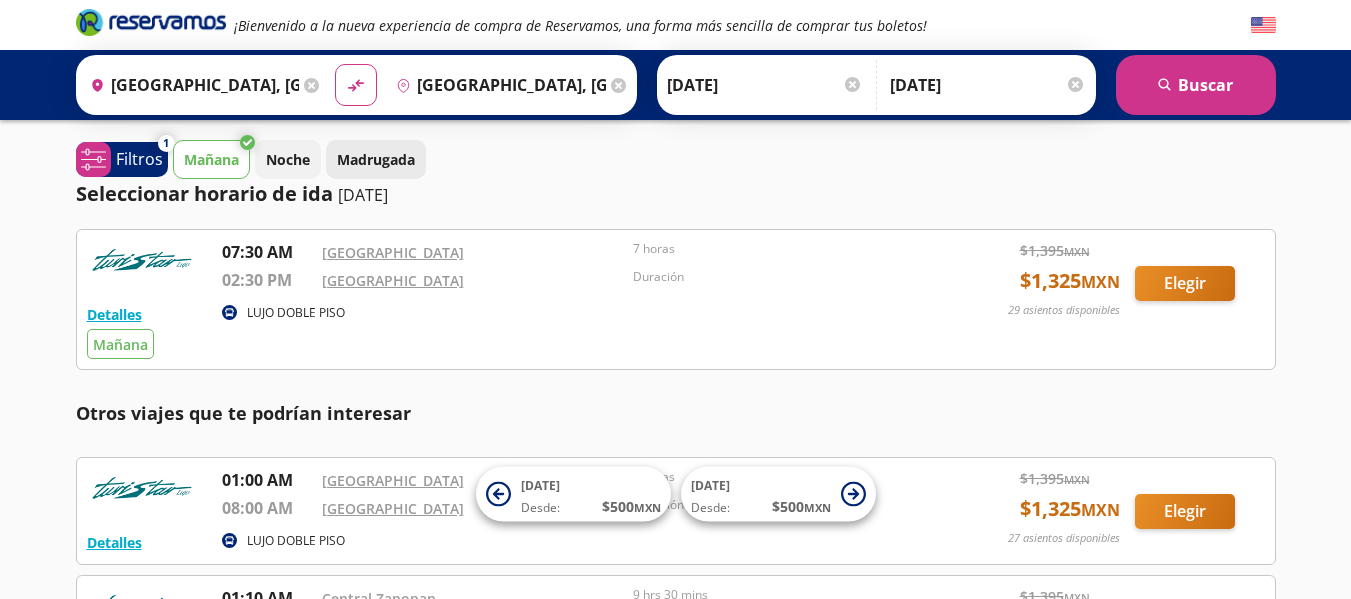 click on "Madrugada" at bounding box center (376, 159) 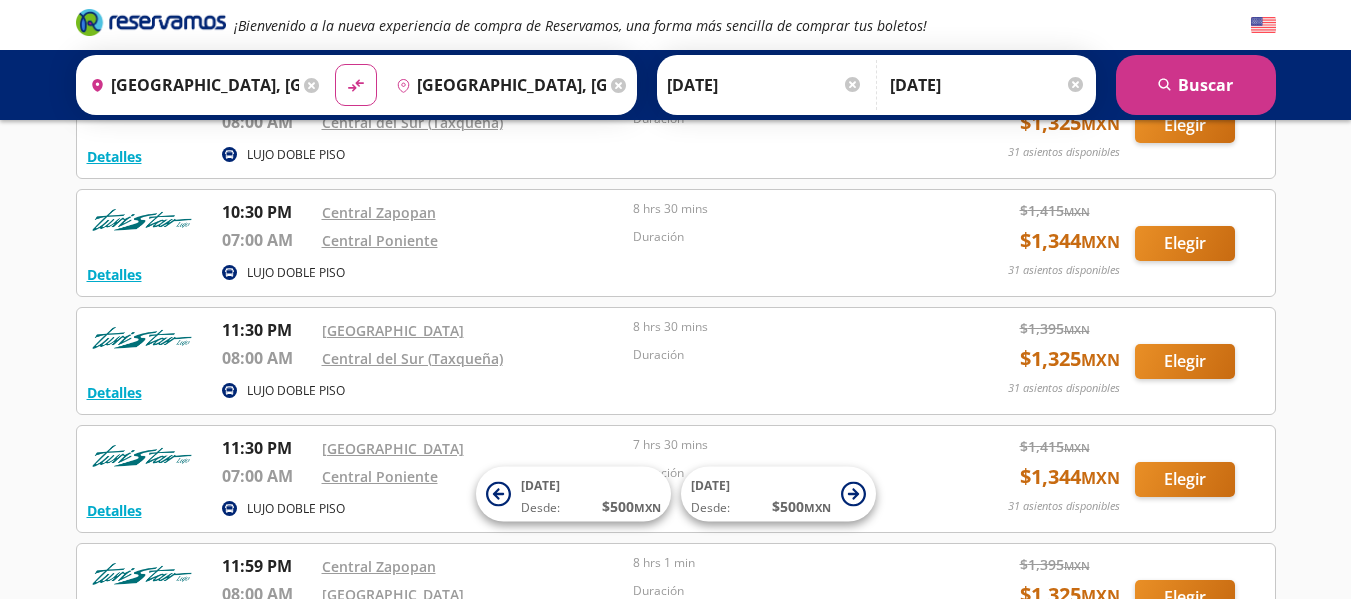 scroll, scrollTop: 1684, scrollLeft: 0, axis: vertical 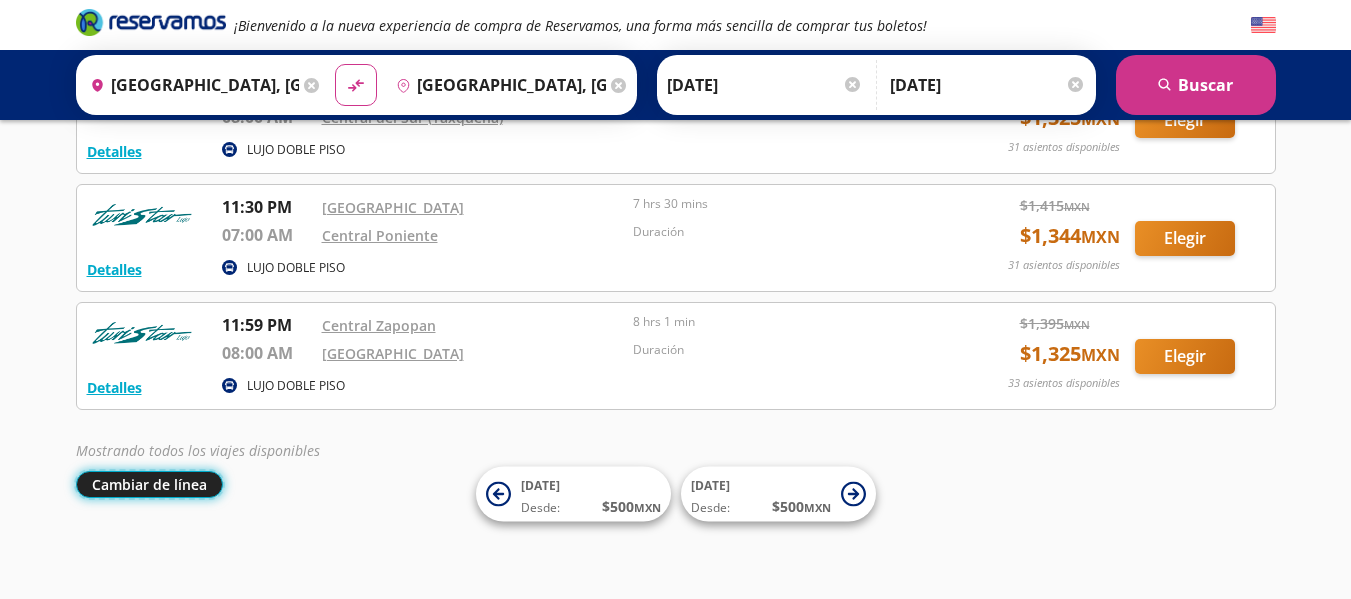 click on "Cambiar de línea" at bounding box center (149, 484) 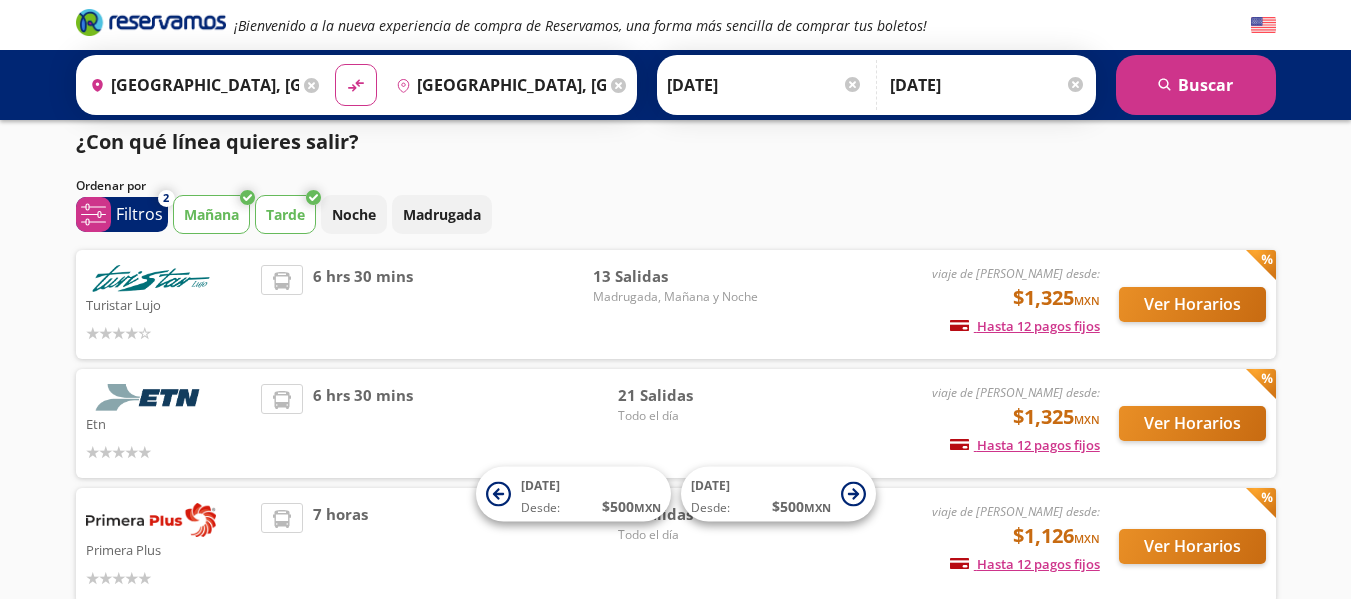 scroll, scrollTop: 0, scrollLeft: 0, axis: both 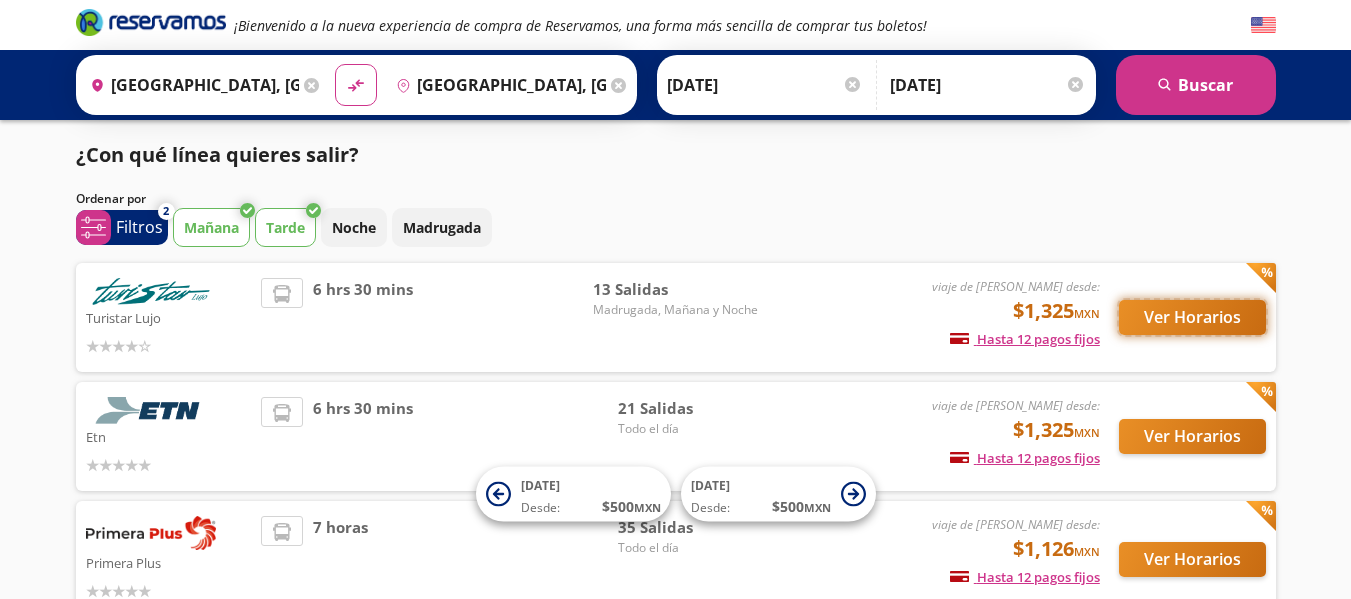 click on "Ver Horarios" at bounding box center [1192, 317] 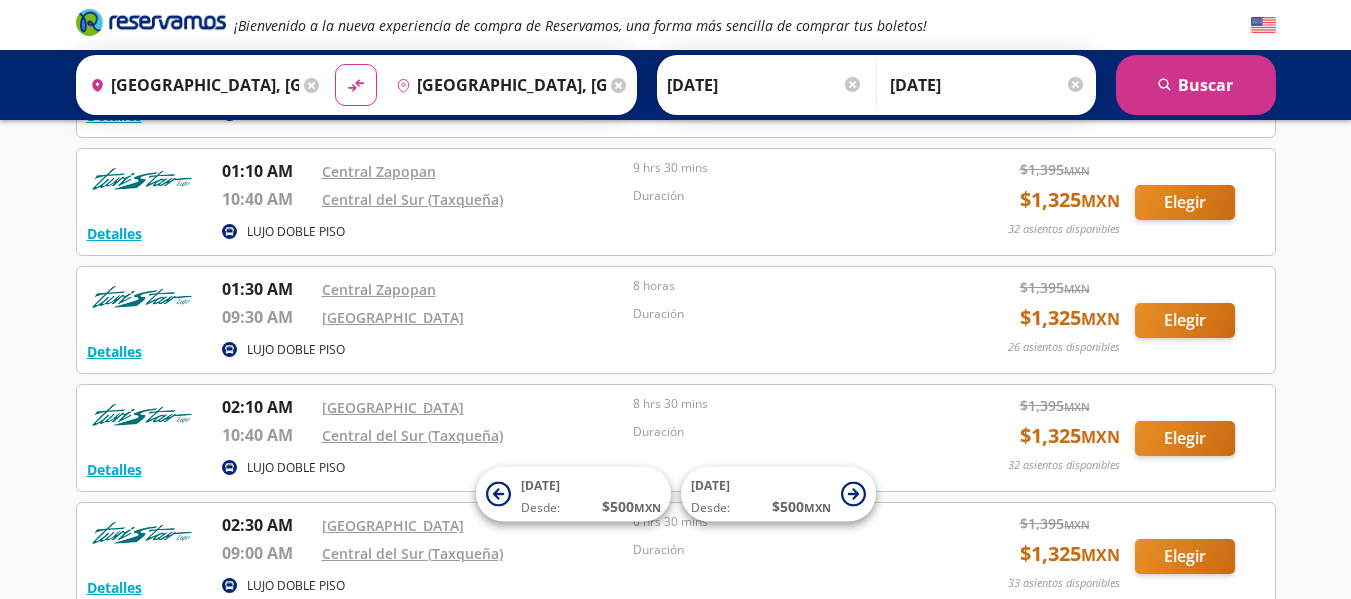 scroll, scrollTop: 0, scrollLeft: 0, axis: both 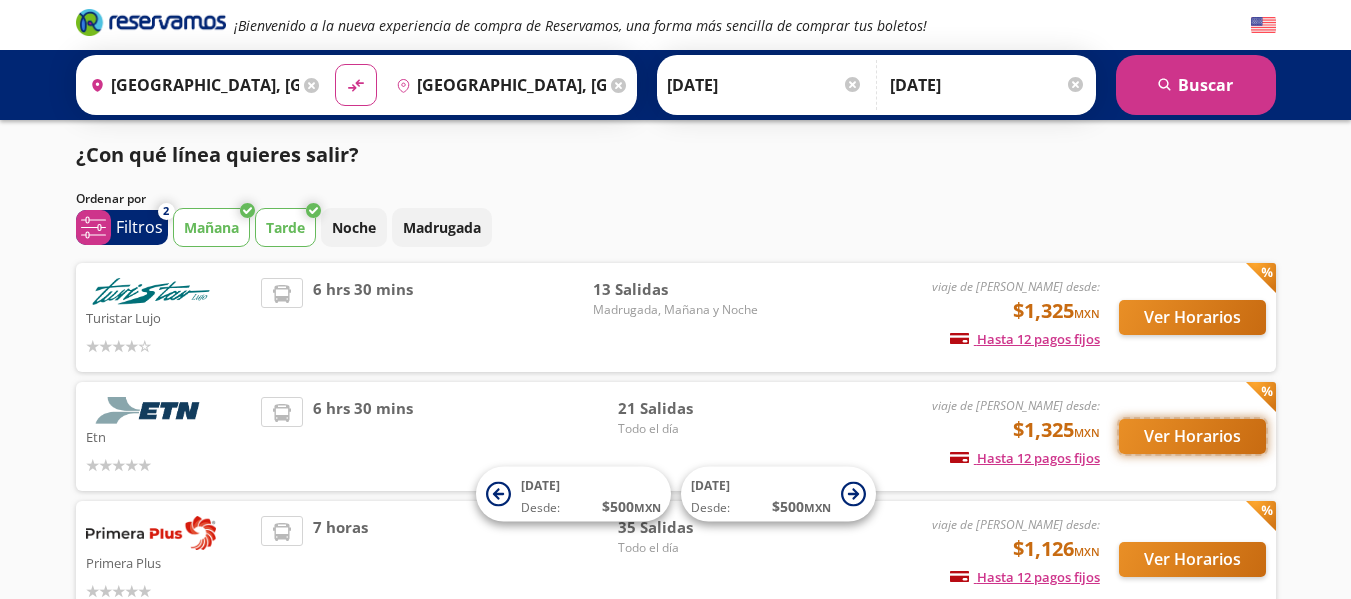 click on "Ver Horarios" at bounding box center [1192, 436] 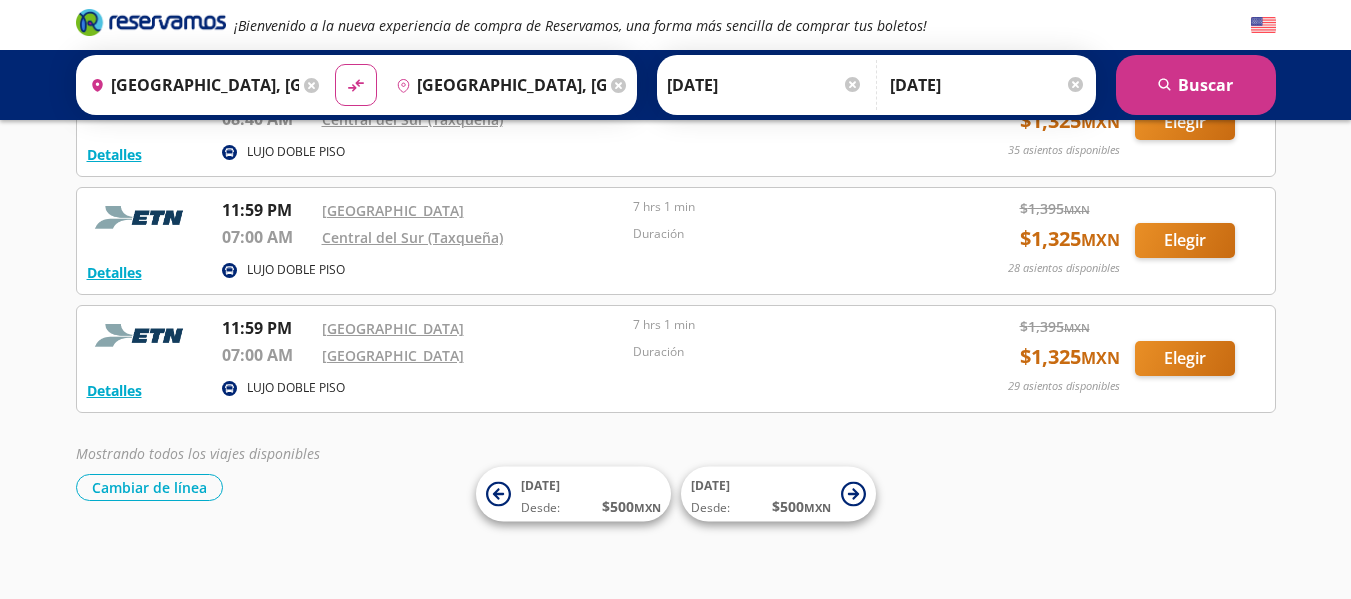 scroll, scrollTop: 2240, scrollLeft: 0, axis: vertical 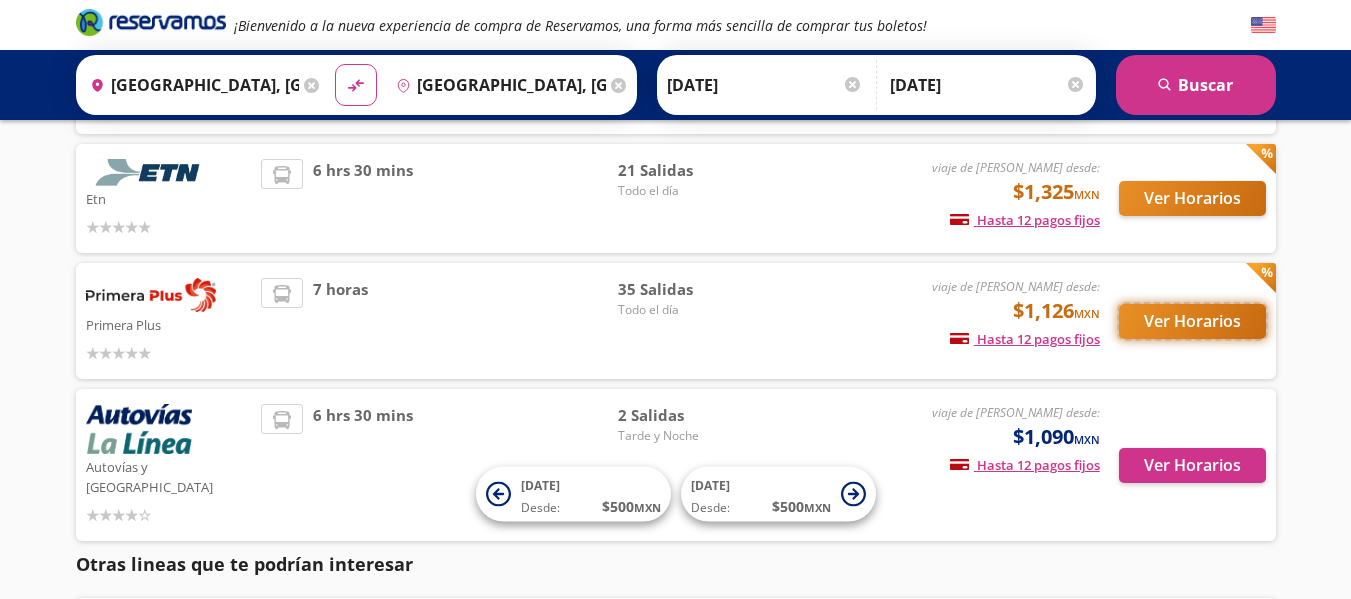 click on "Ver Horarios" at bounding box center [1192, 321] 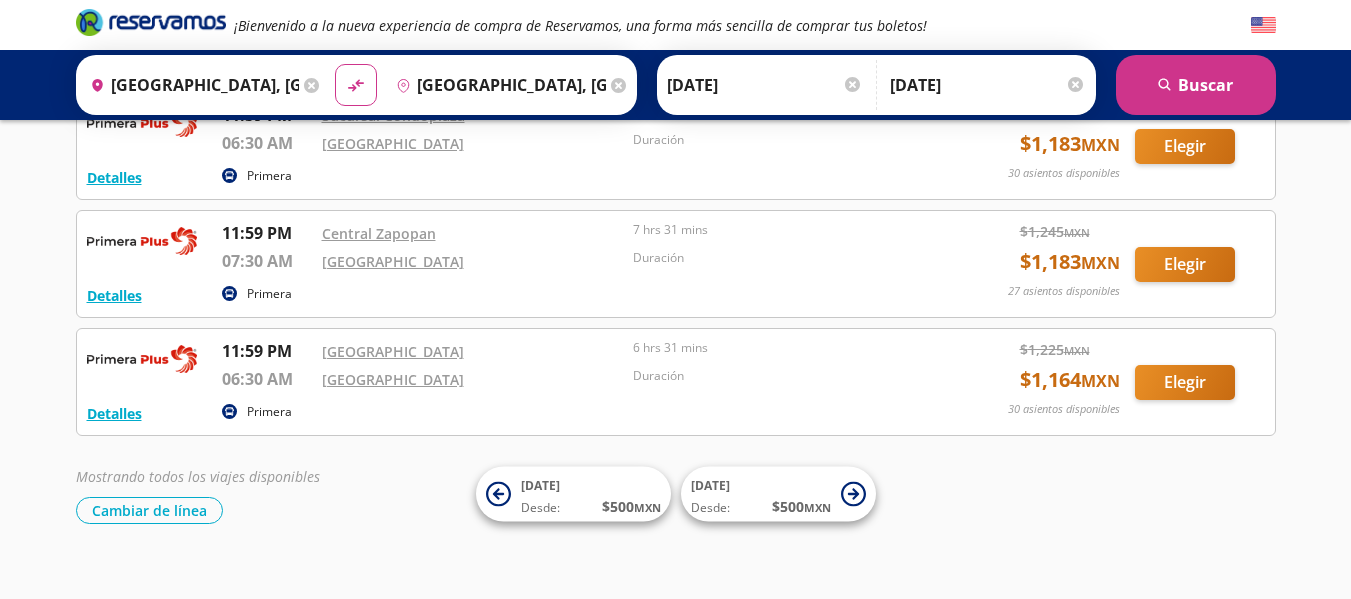 scroll, scrollTop: 3939, scrollLeft: 0, axis: vertical 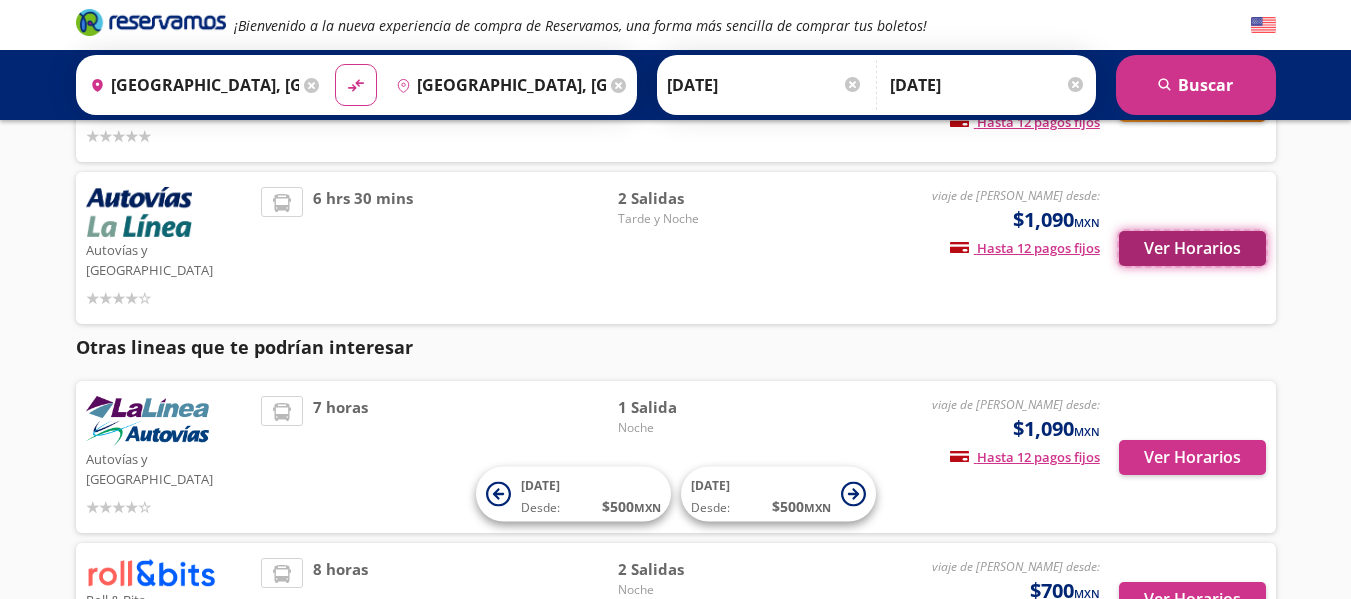 click on "Ver Horarios" at bounding box center (1192, 248) 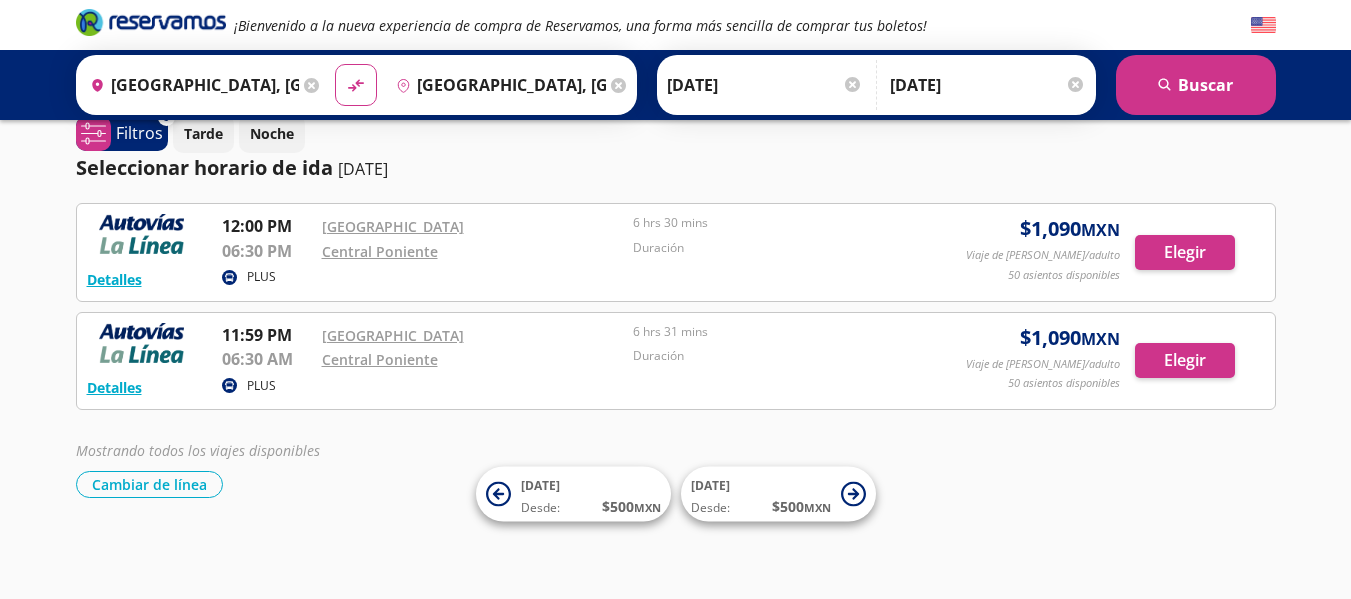 scroll, scrollTop: 0, scrollLeft: 0, axis: both 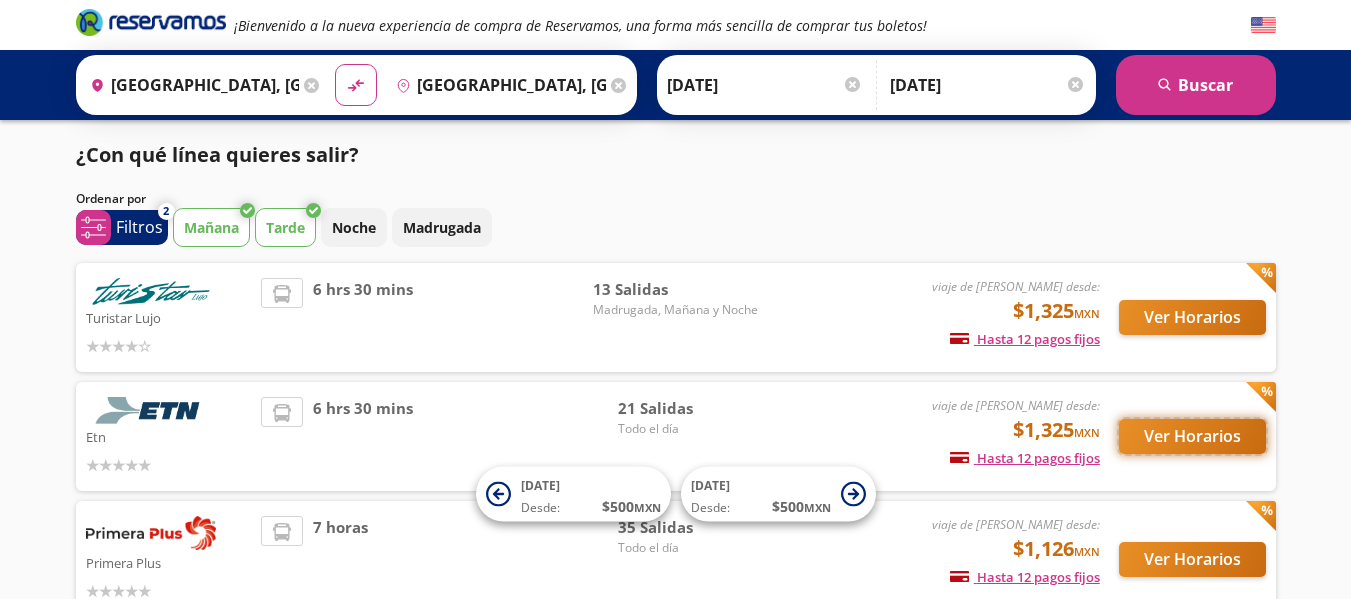 click on "Ver Horarios" at bounding box center [1192, 436] 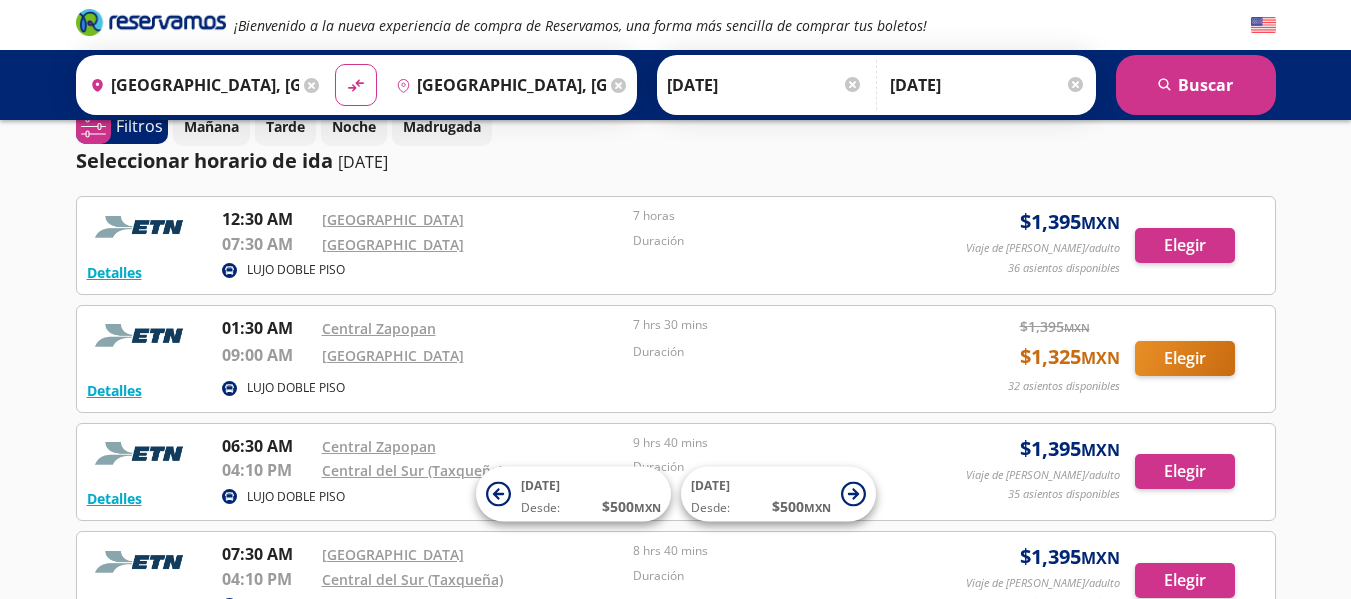 scroll, scrollTop: 0, scrollLeft: 0, axis: both 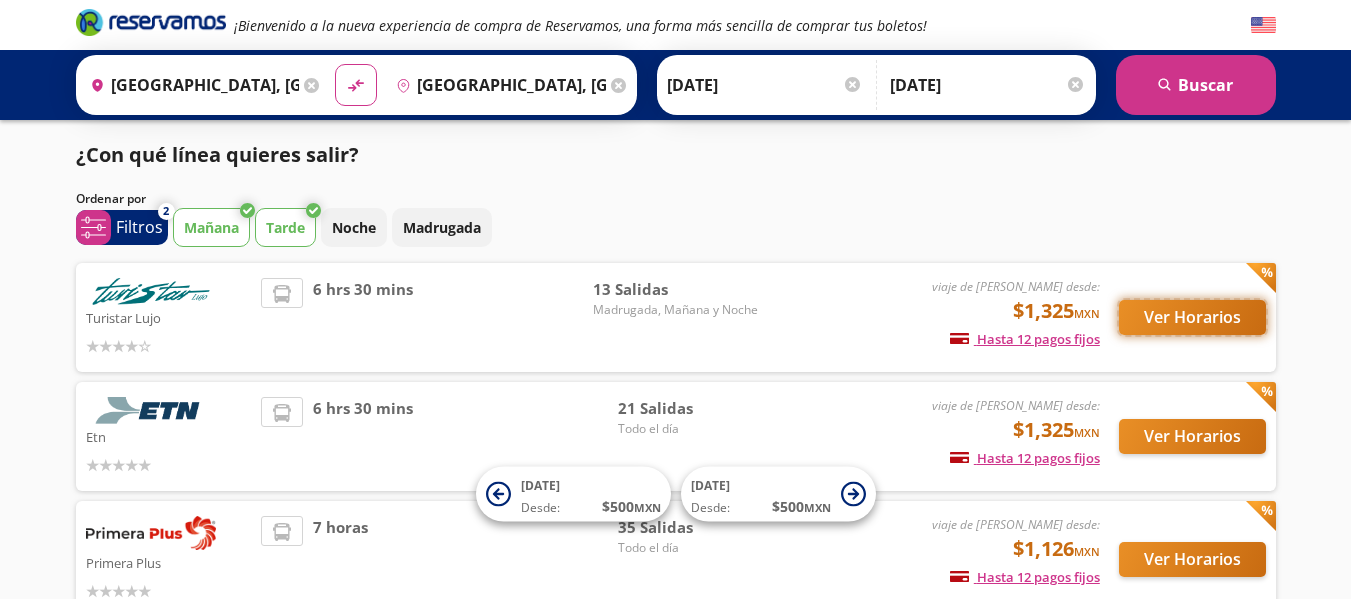 click on "Ver Horarios" at bounding box center [1192, 317] 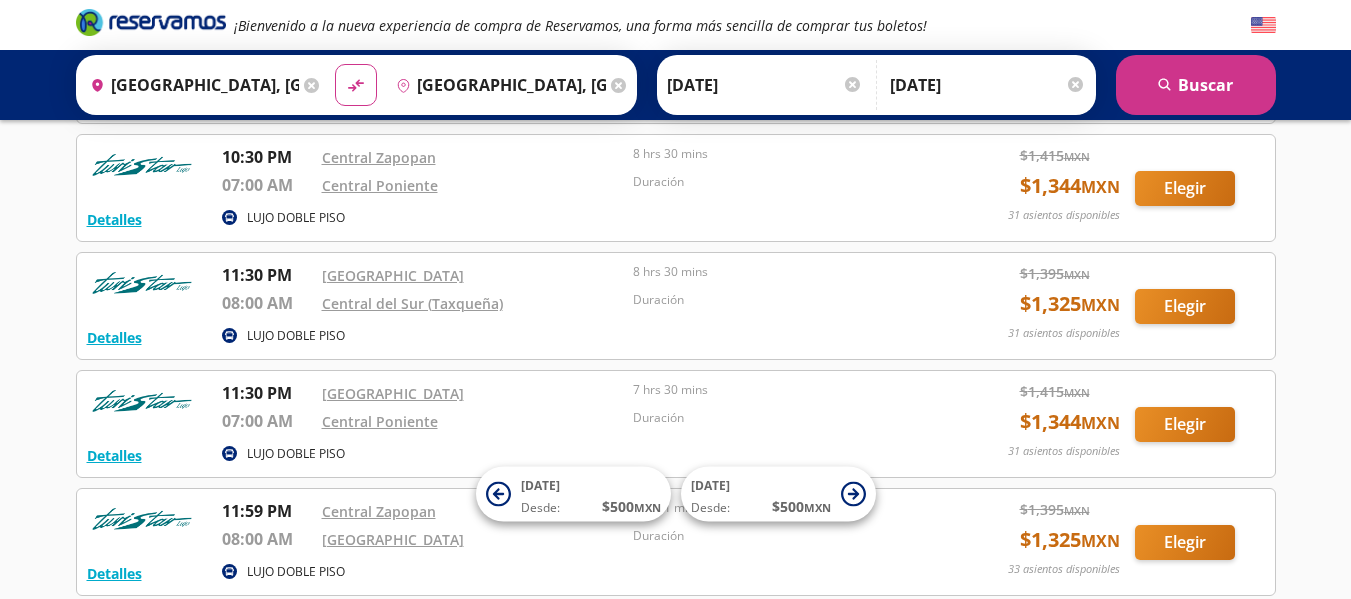 scroll, scrollTop: 1158, scrollLeft: 0, axis: vertical 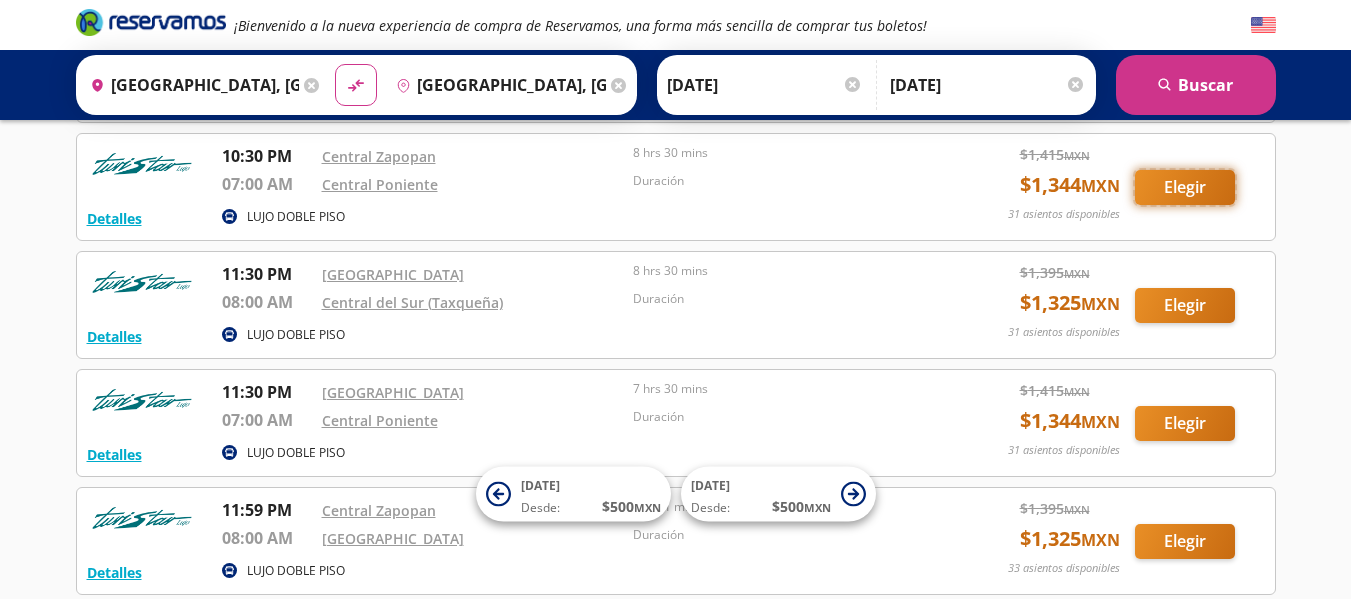 click on "Elegir" at bounding box center (1185, 187) 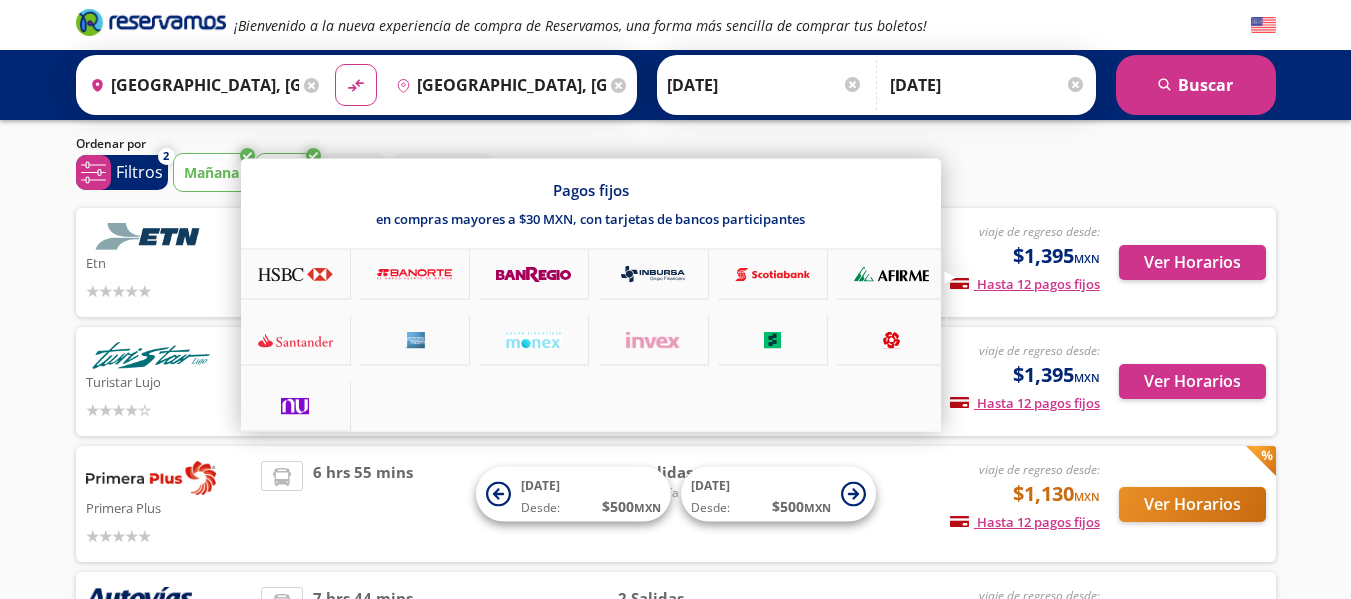 scroll, scrollTop: 0, scrollLeft: 0, axis: both 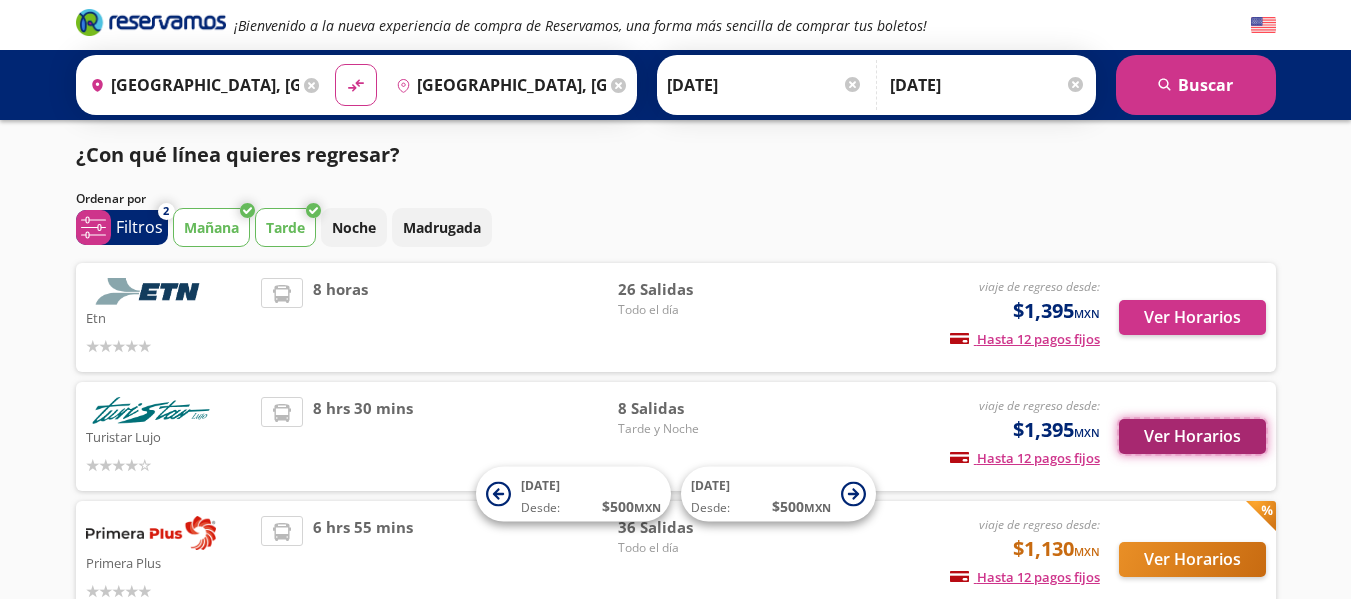 click on "Ver Horarios" at bounding box center [1192, 436] 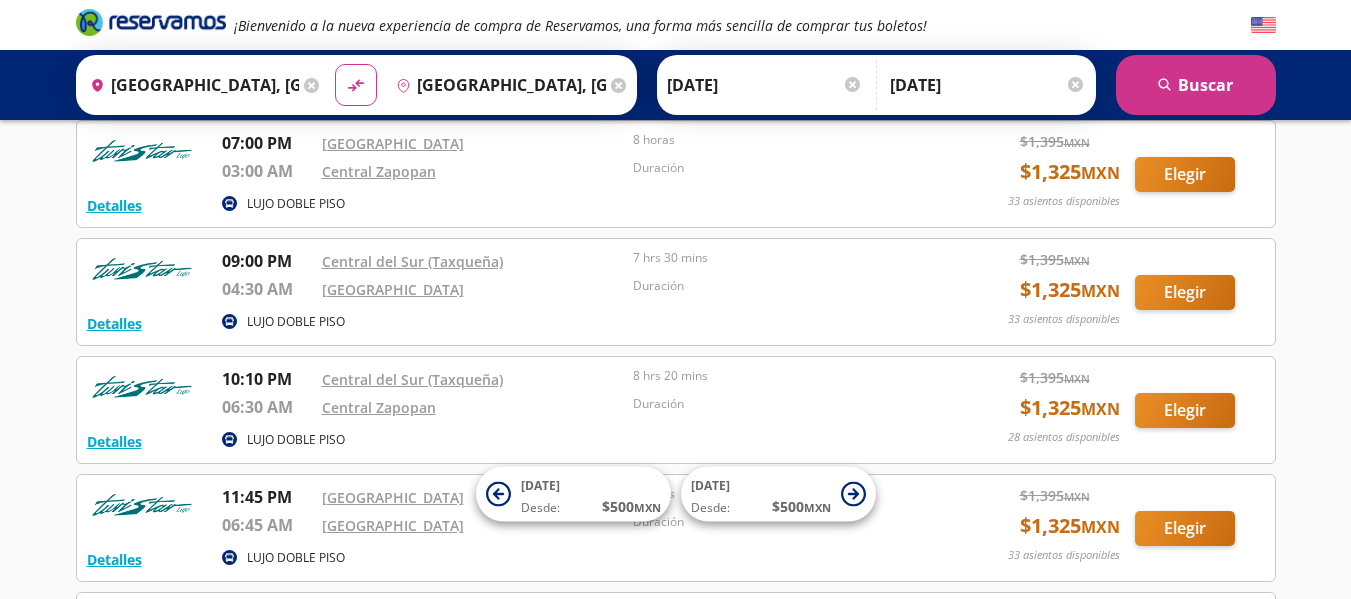 scroll, scrollTop: 587, scrollLeft: 0, axis: vertical 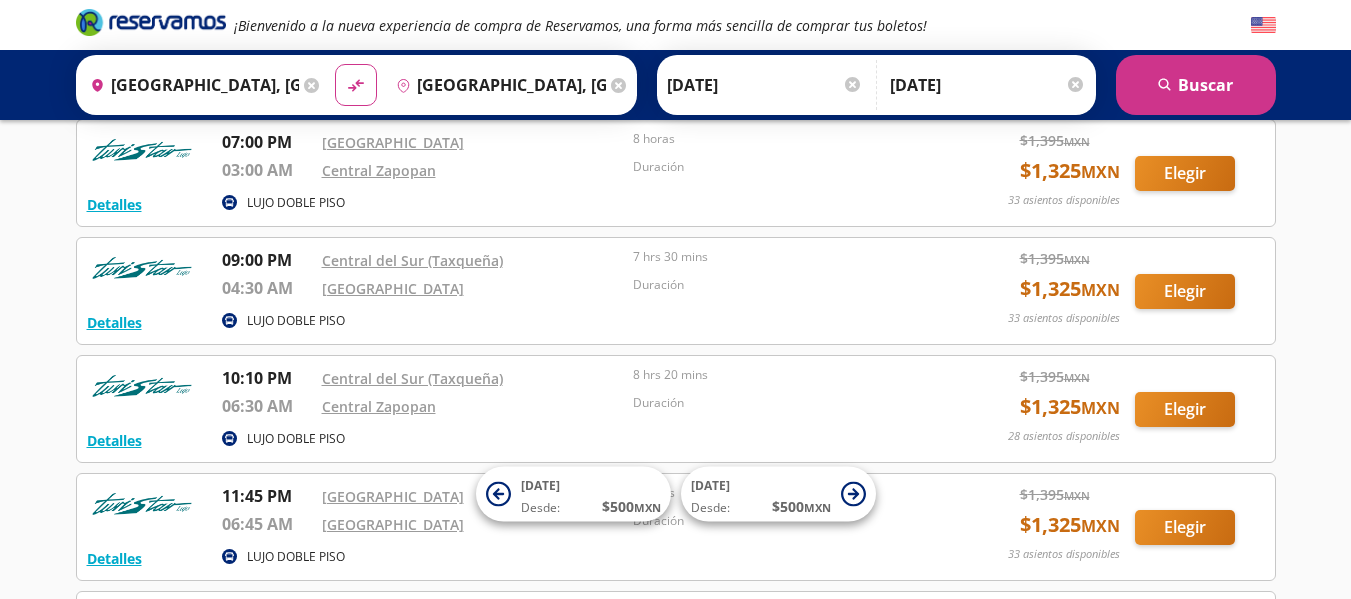 click on "Central Zapopan" at bounding box center (473, 406) 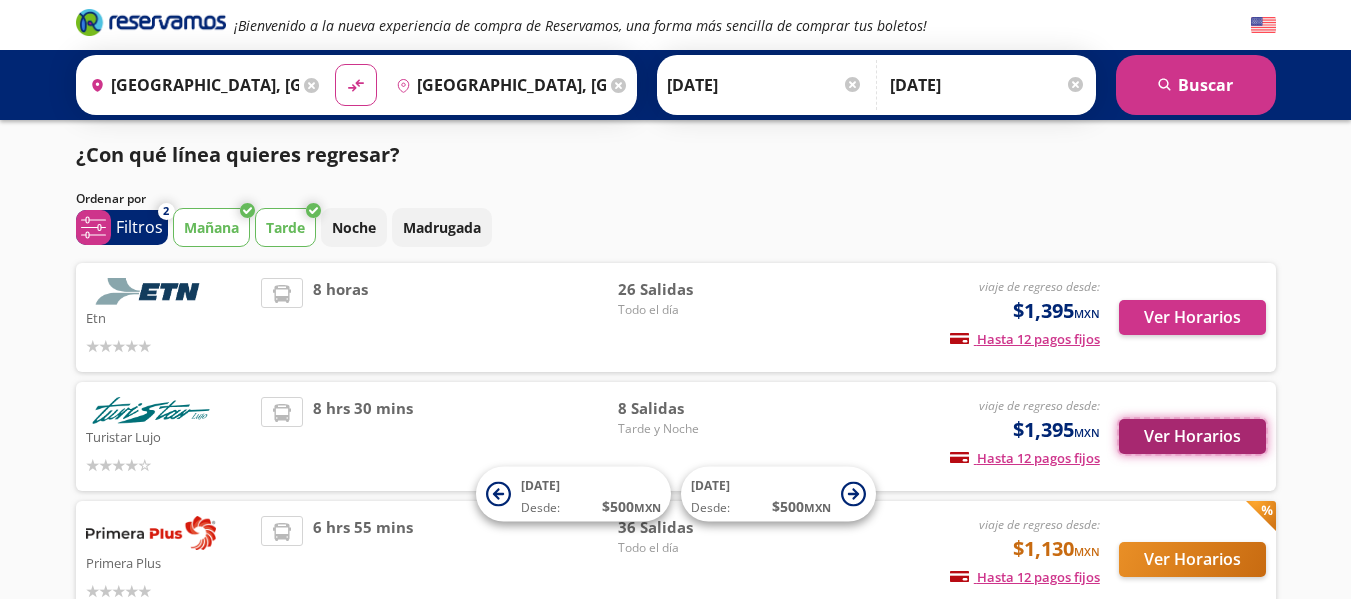 click on "Ver Horarios" at bounding box center [1192, 436] 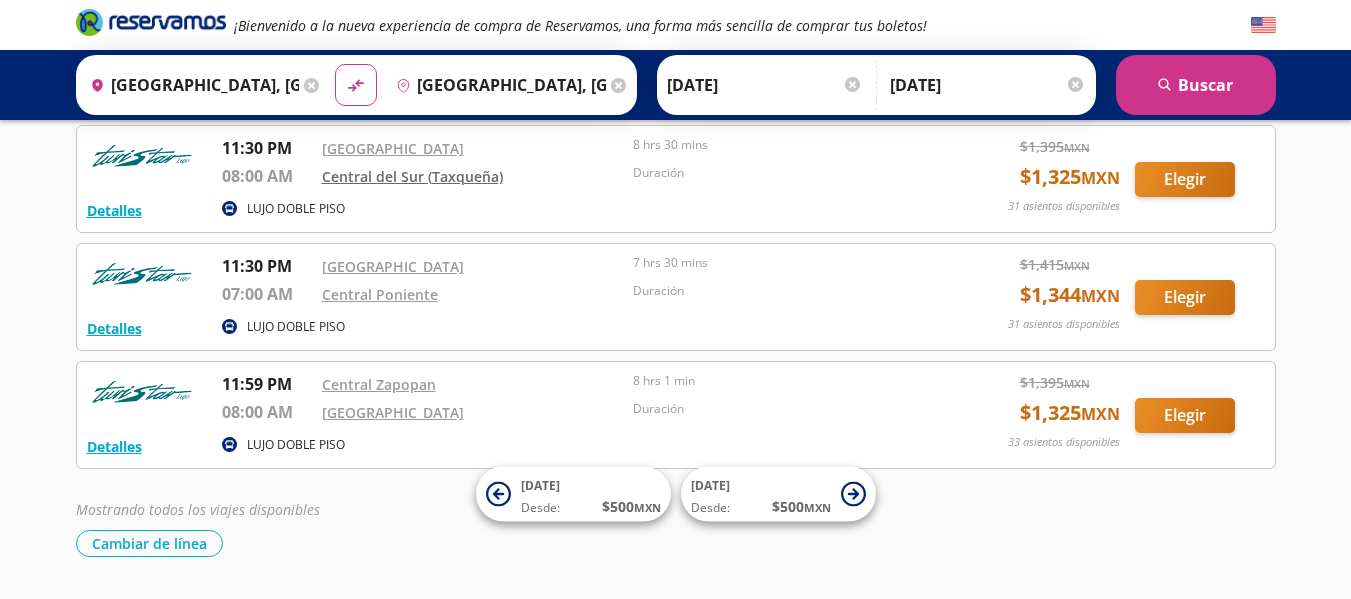 scroll, scrollTop: 1285, scrollLeft: 0, axis: vertical 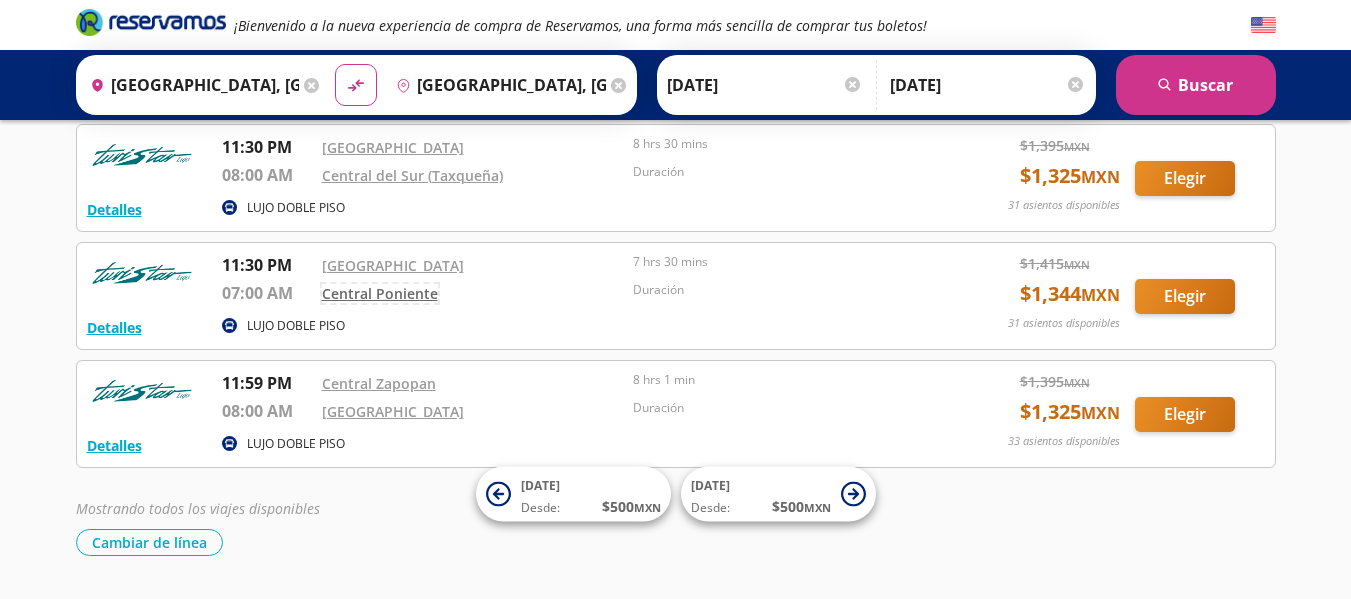 click on "Central Poniente" at bounding box center (380, 293) 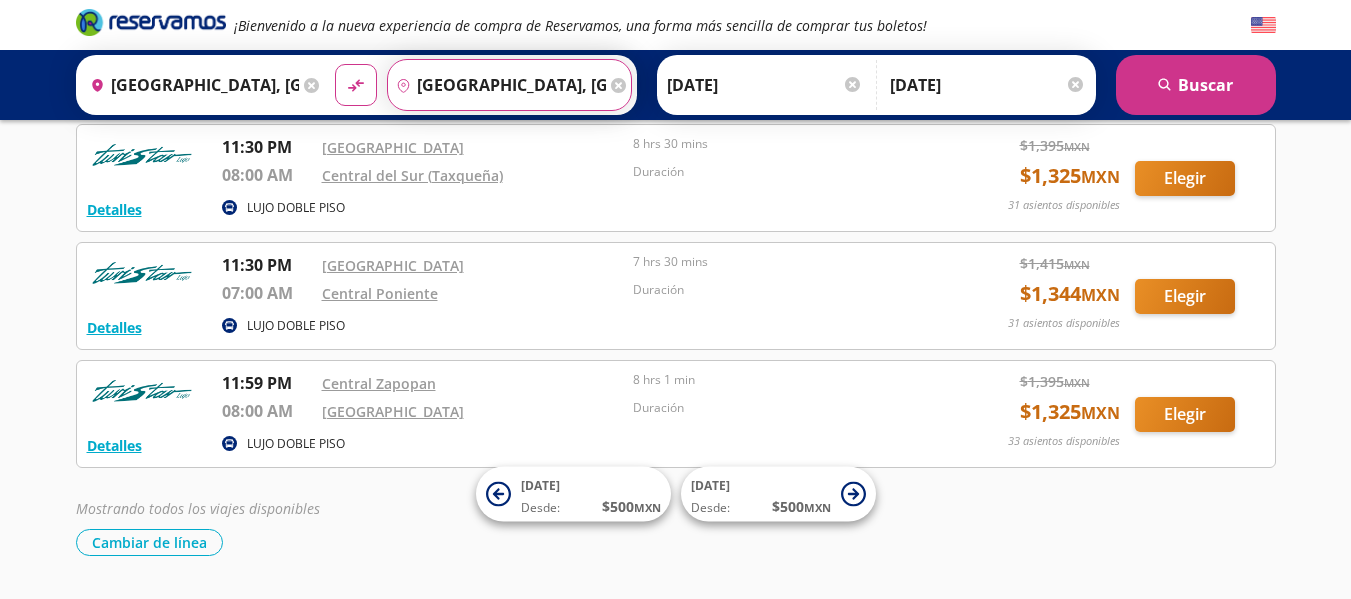 click on "[GEOGRAPHIC_DATA], [GEOGRAPHIC_DATA]" at bounding box center (497, 85) 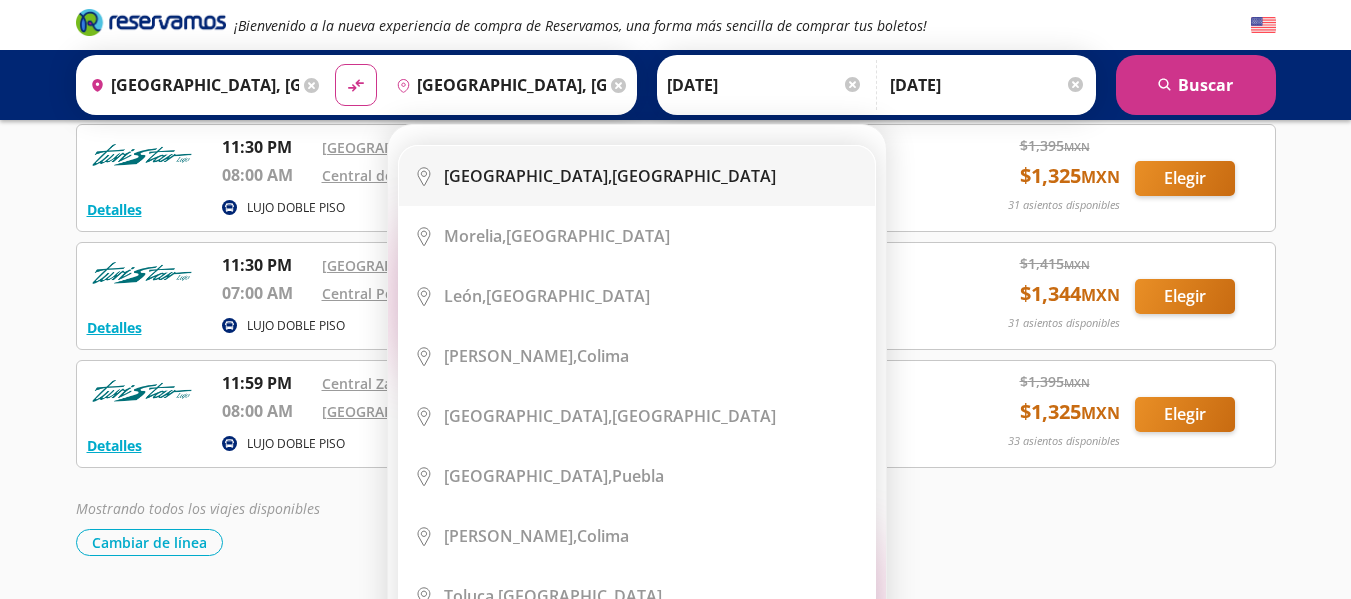 click on "[GEOGRAPHIC_DATA]," at bounding box center (528, 176) 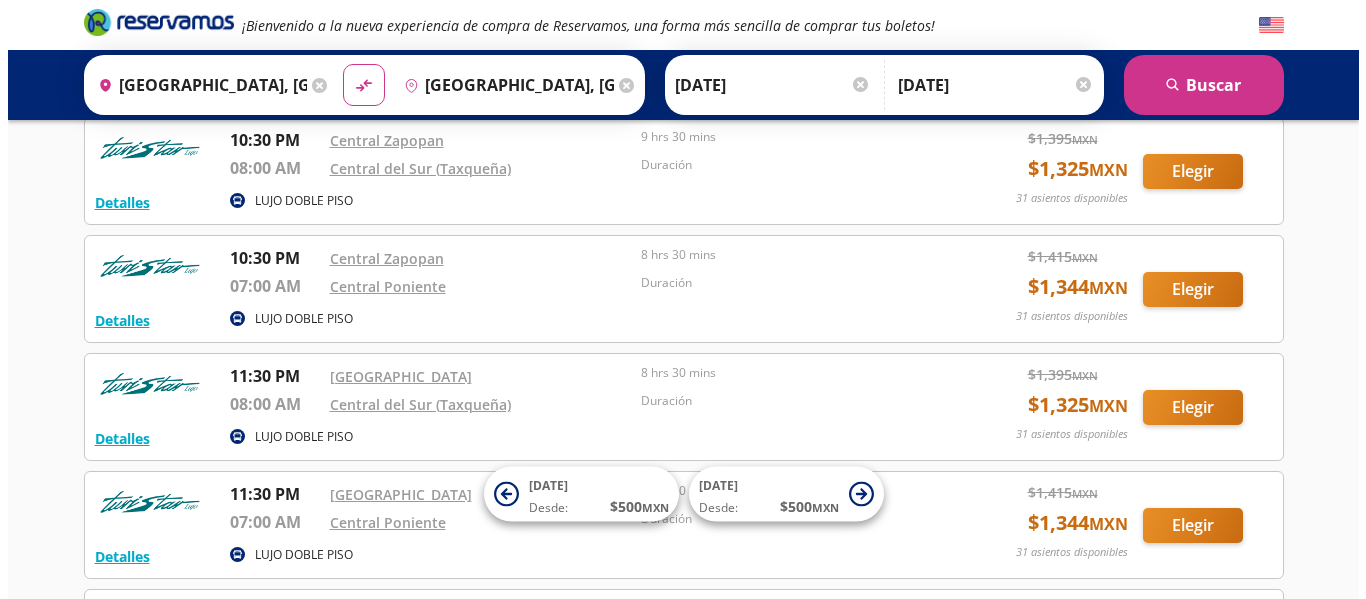 scroll, scrollTop: 1057, scrollLeft: 0, axis: vertical 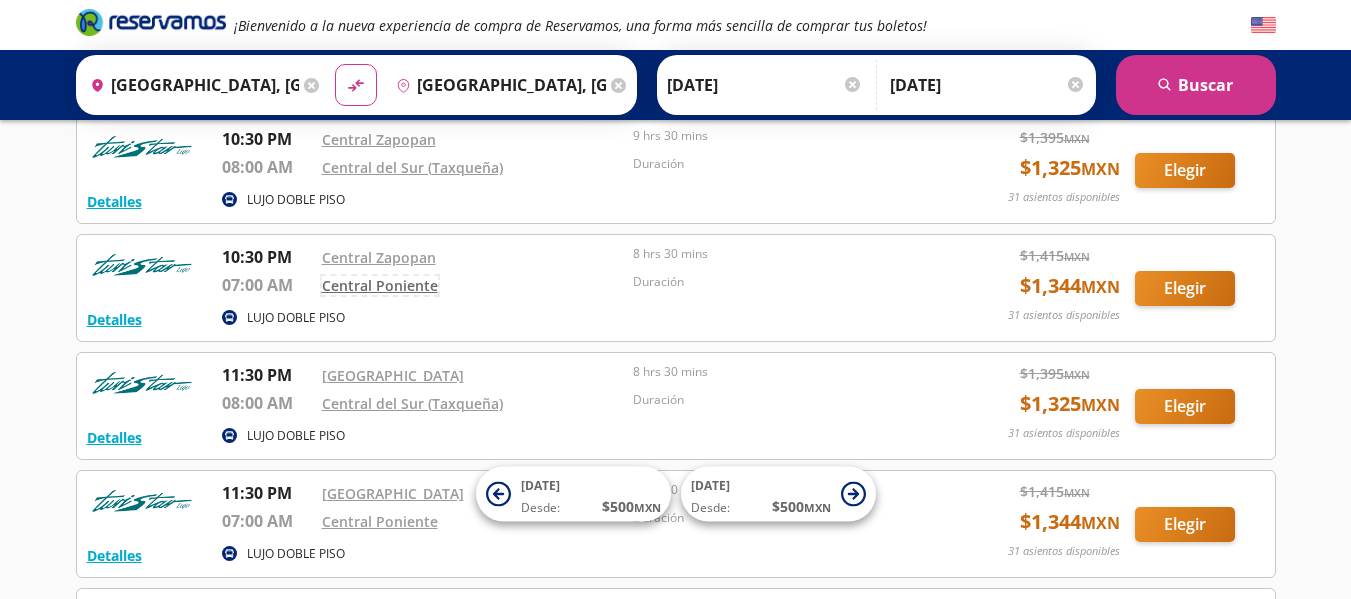 click on "Central Poniente" at bounding box center [380, 285] 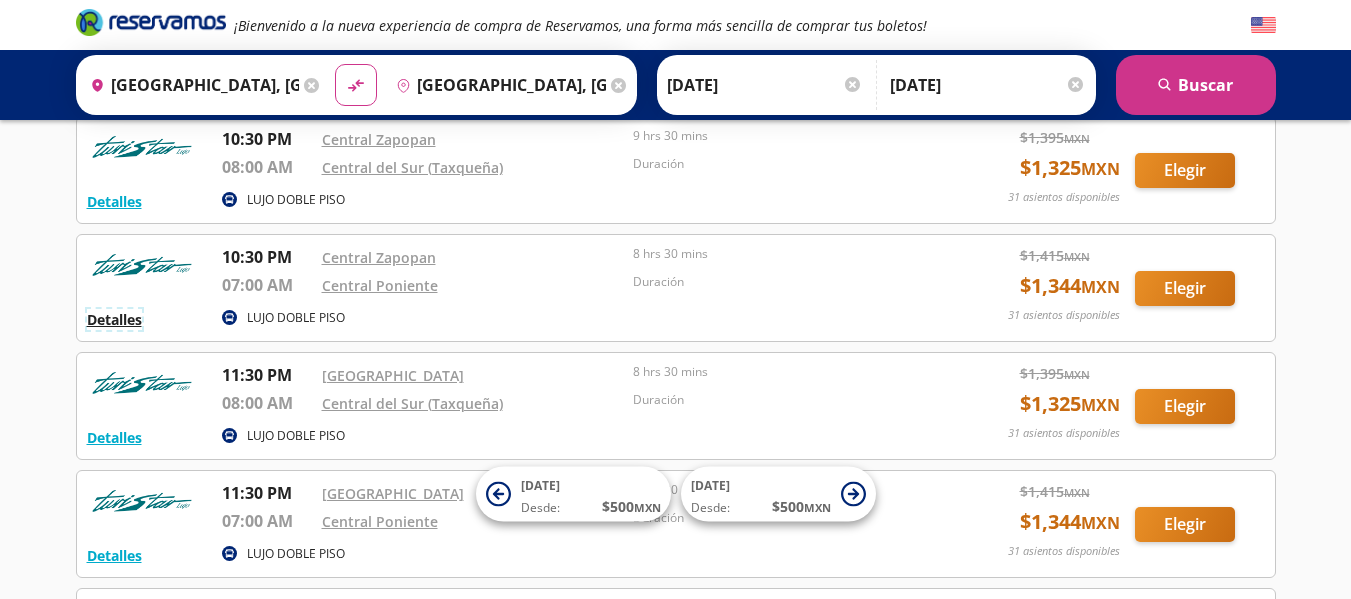 click on "Detalles" at bounding box center [114, 319] 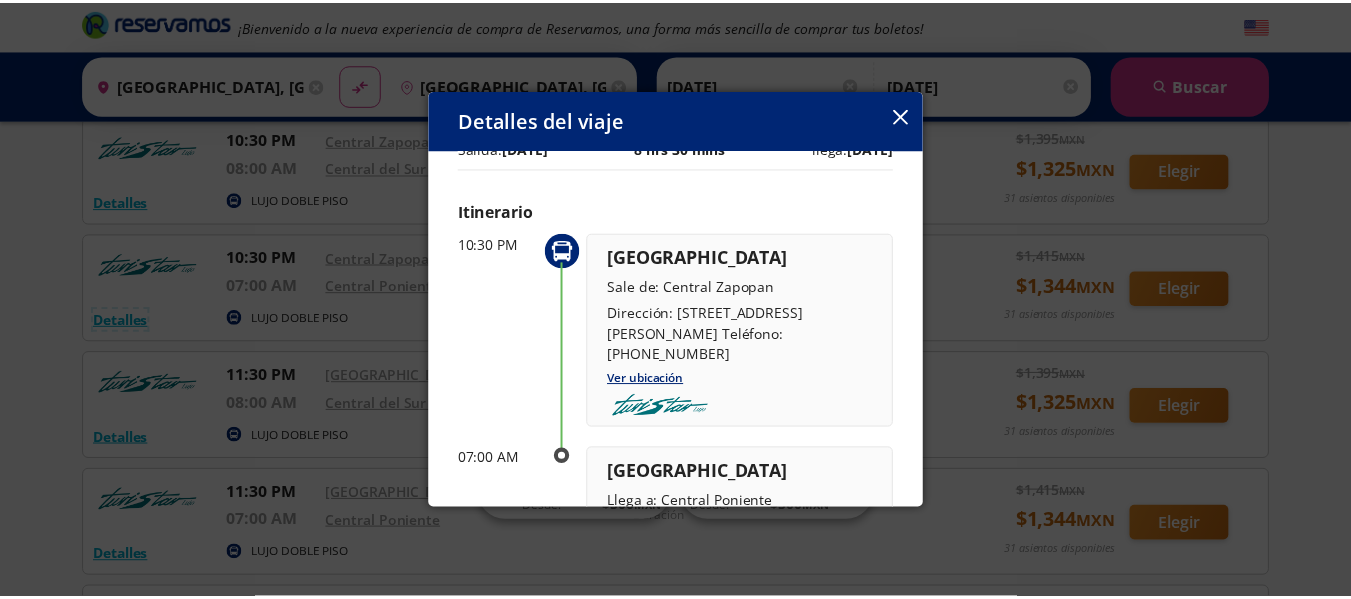 scroll, scrollTop: 0, scrollLeft: 0, axis: both 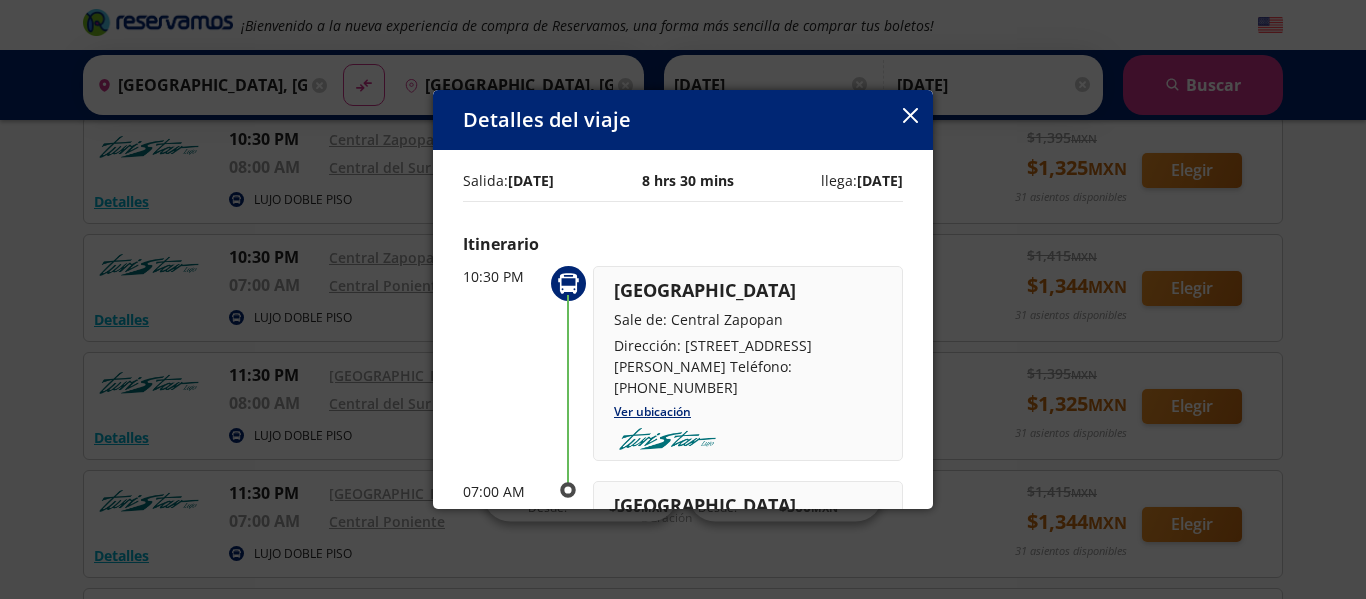click 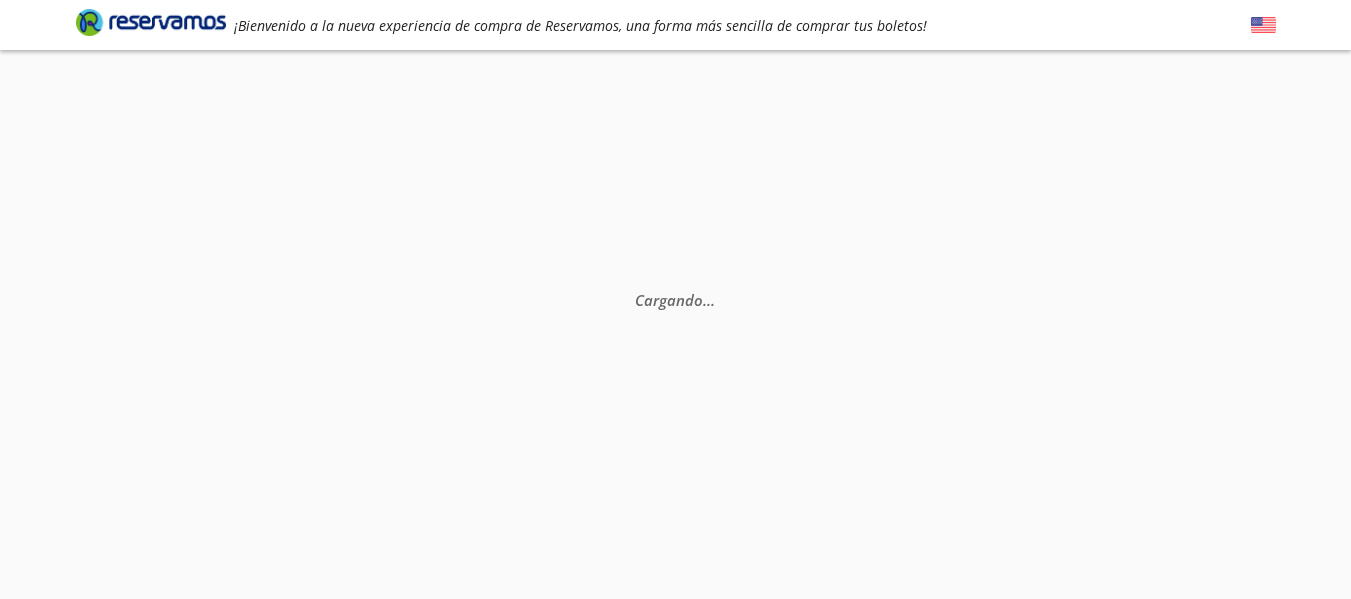 scroll, scrollTop: 0, scrollLeft: 0, axis: both 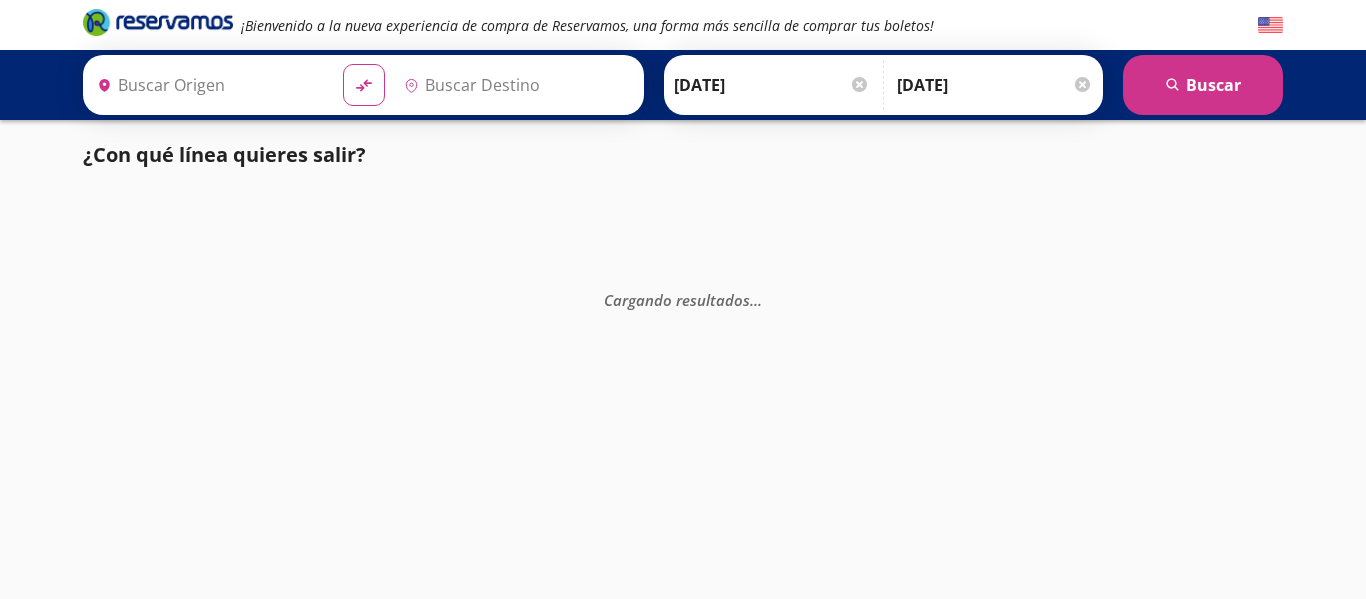 type on "[GEOGRAPHIC_DATA], [GEOGRAPHIC_DATA]" 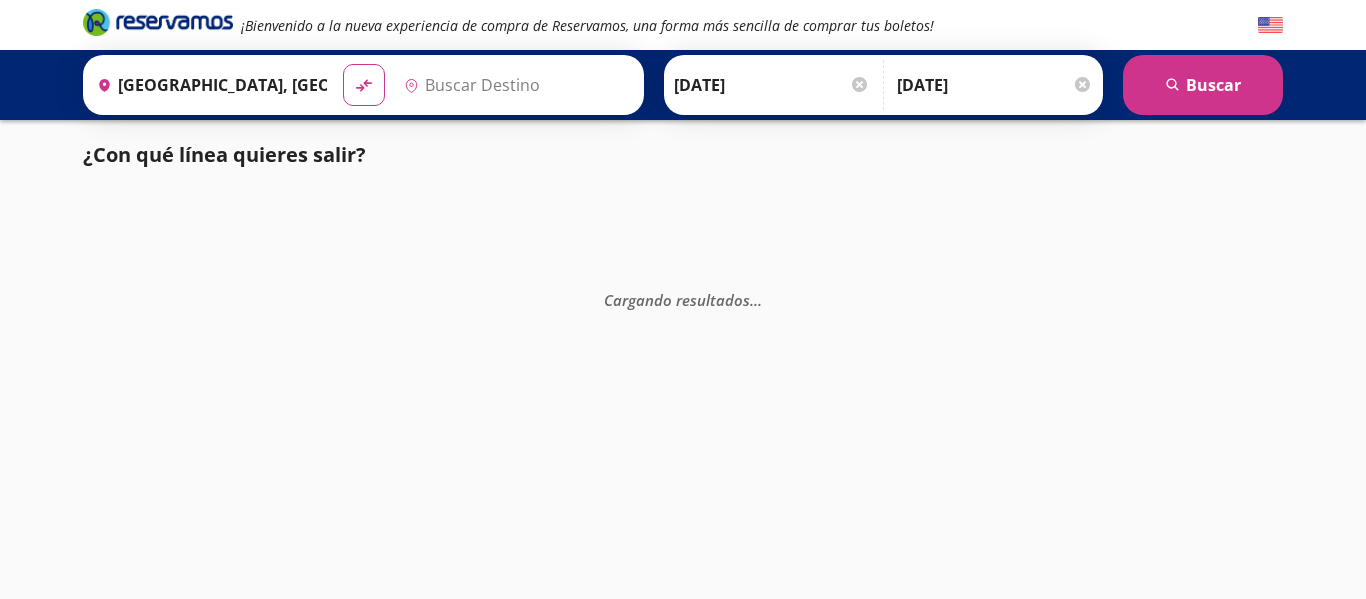 type on "[GEOGRAPHIC_DATA], [GEOGRAPHIC_DATA]" 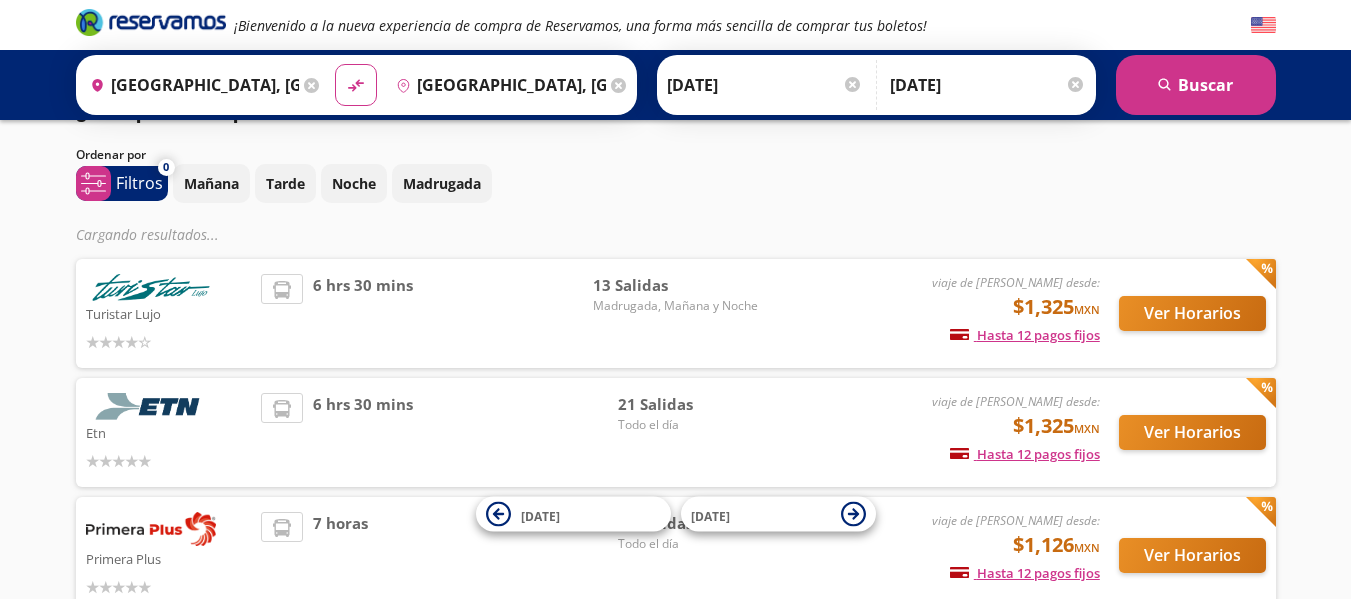 scroll, scrollTop: 43, scrollLeft: 0, axis: vertical 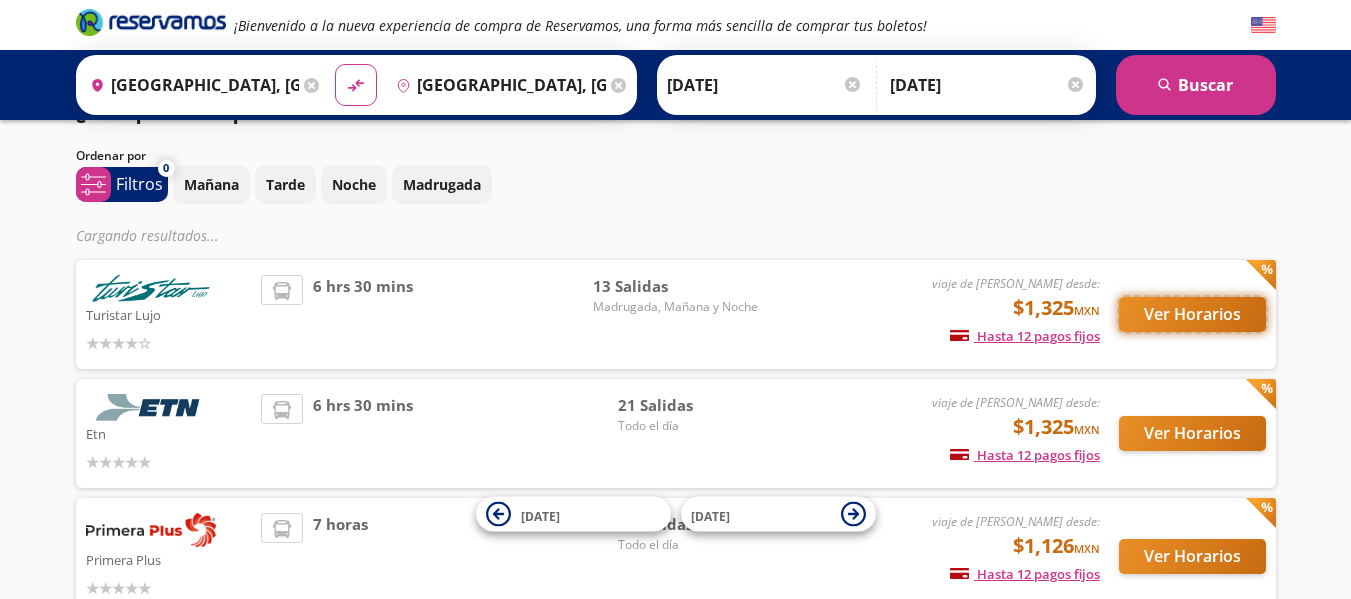 click on "Ver Horarios" at bounding box center (1192, 314) 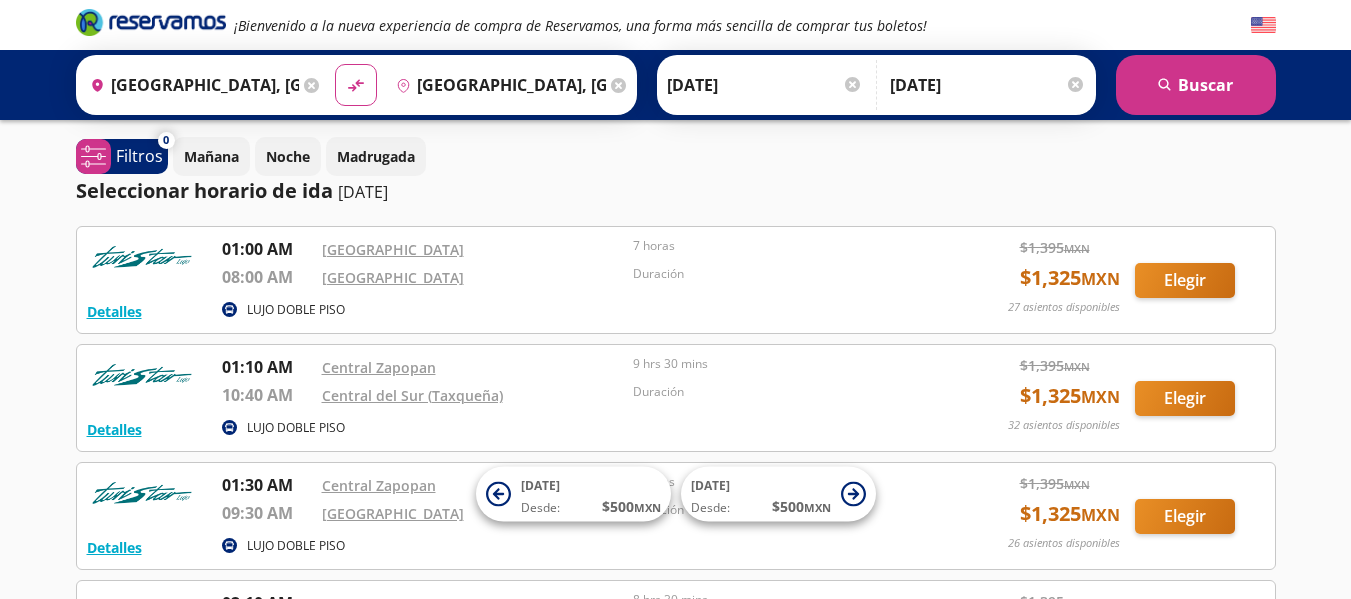 scroll, scrollTop: 0, scrollLeft: 0, axis: both 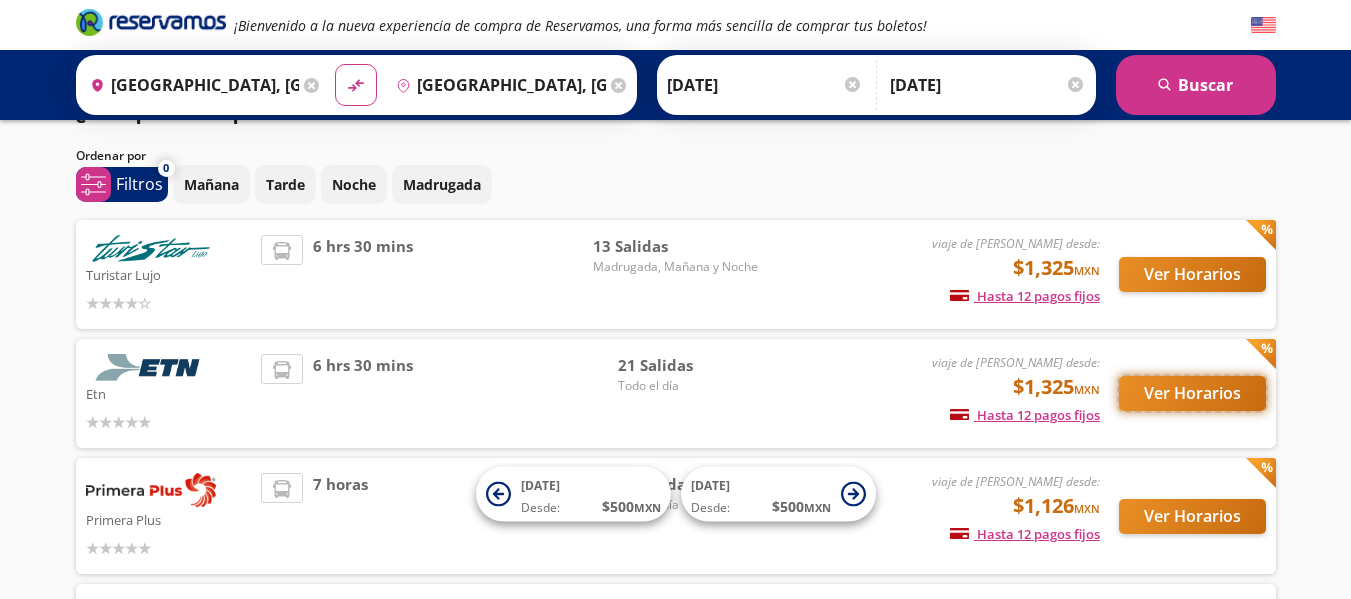 click on "Ver Horarios" at bounding box center [1192, 393] 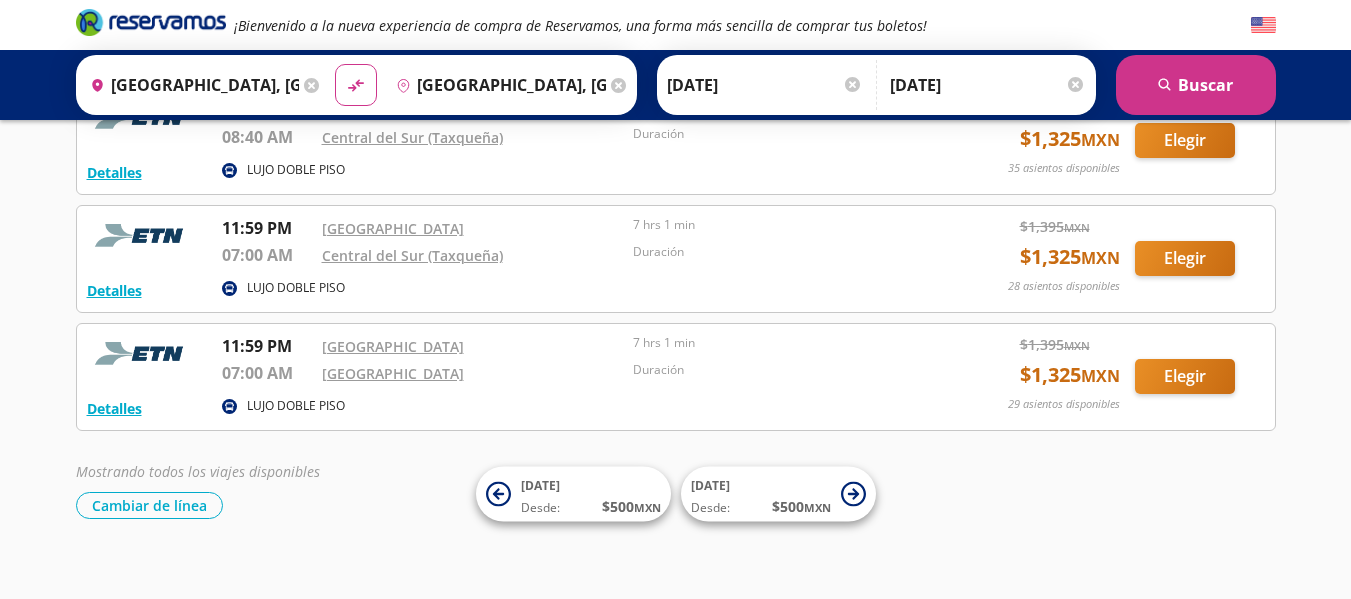 scroll, scrollTop: 2220, scrollLeft: 0, axis: vertical 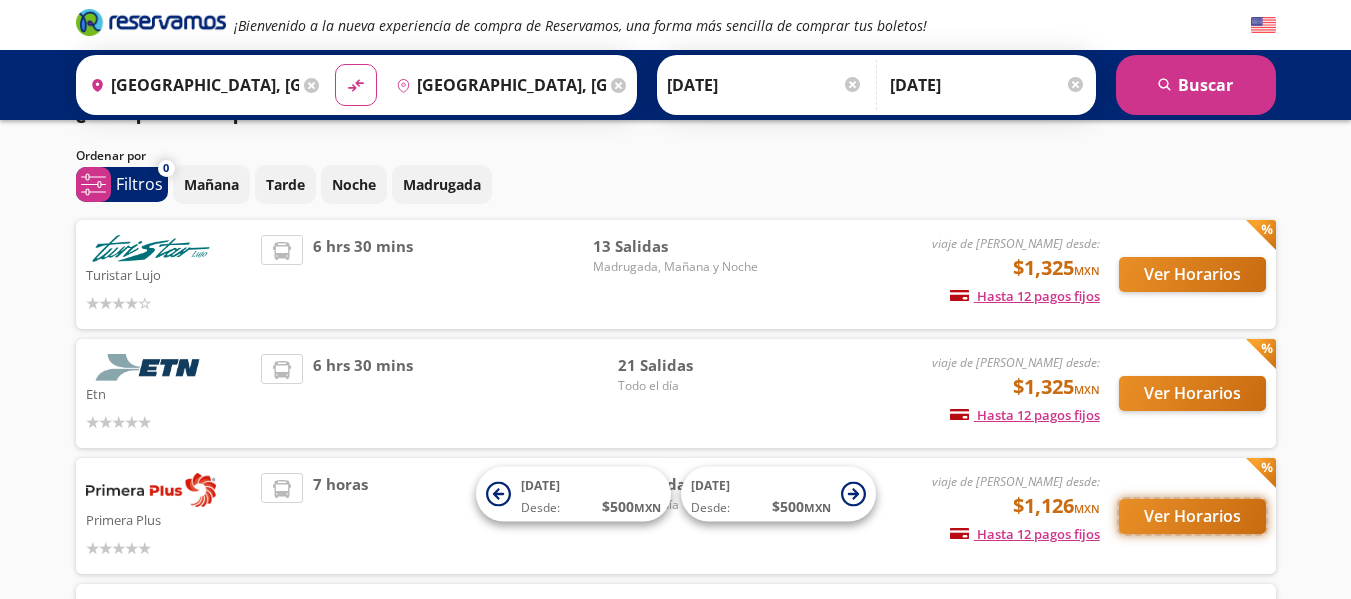 click on "Ver Horarios" at bounding box center [1192, 516] 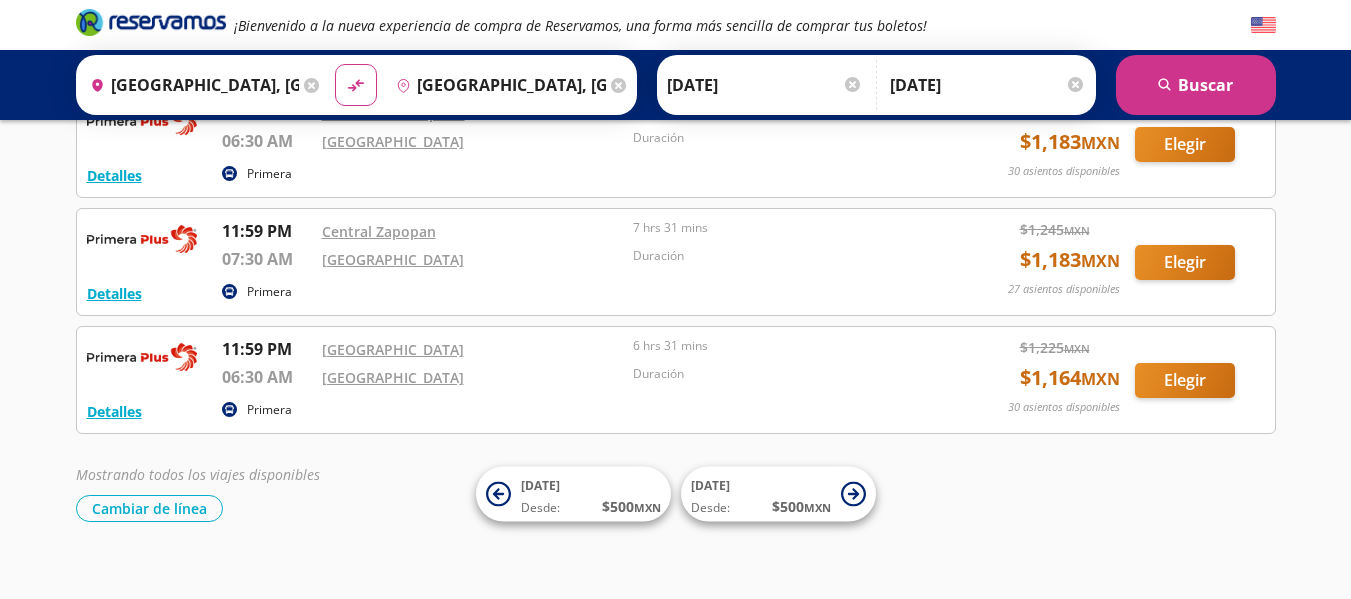 scroll, scrollTop: 3938, scrollLeft: 0, axis: vertical 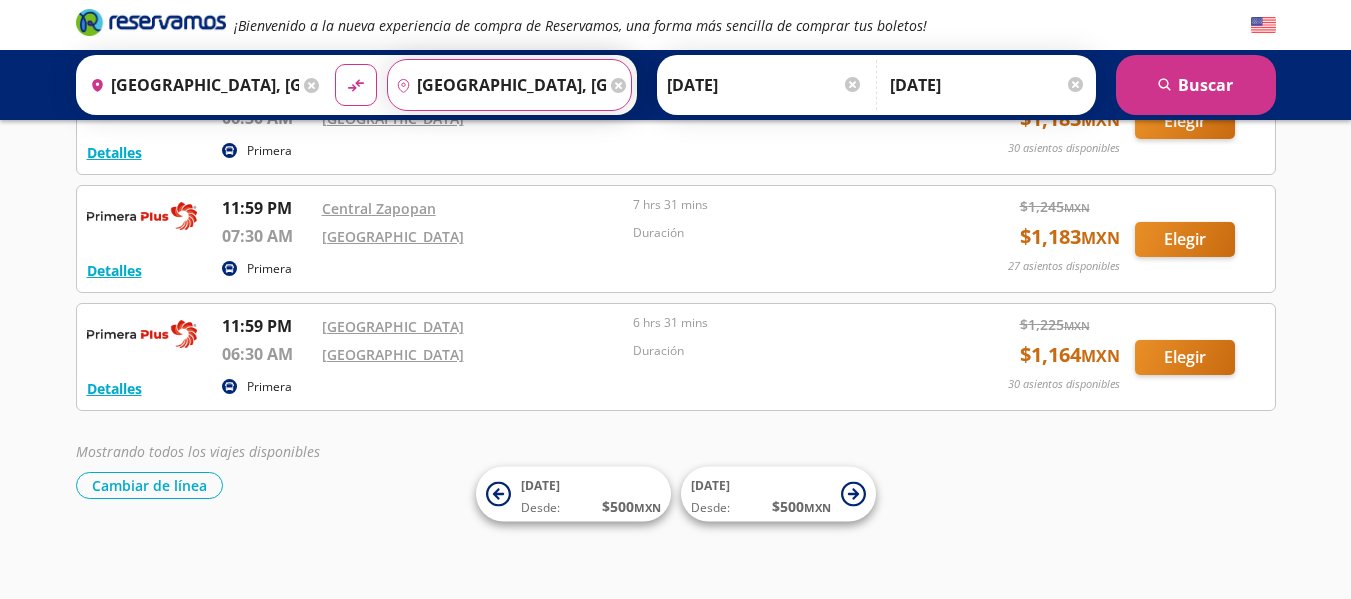 click on "[GEOGRAPHIC_DATA], [GEOGRAPHIC_DATA]" at bounding box center (497, 85) 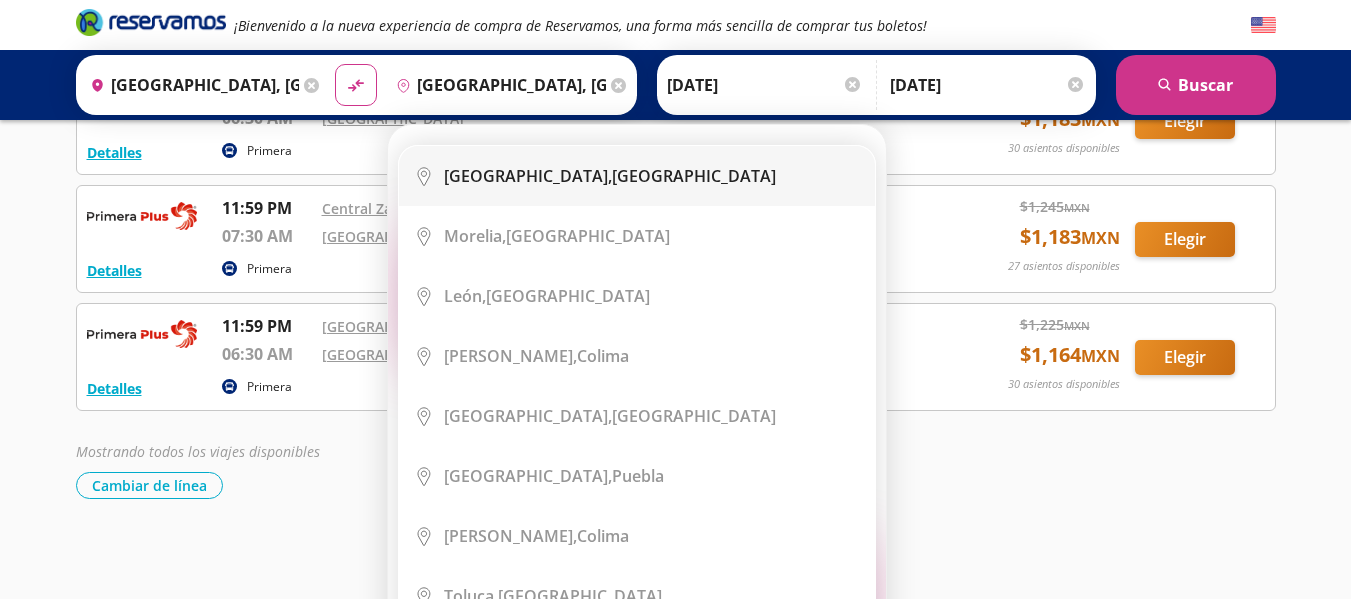 click on "[GEOGRAPHIC_DATA]," at bounding box center [528, 176] 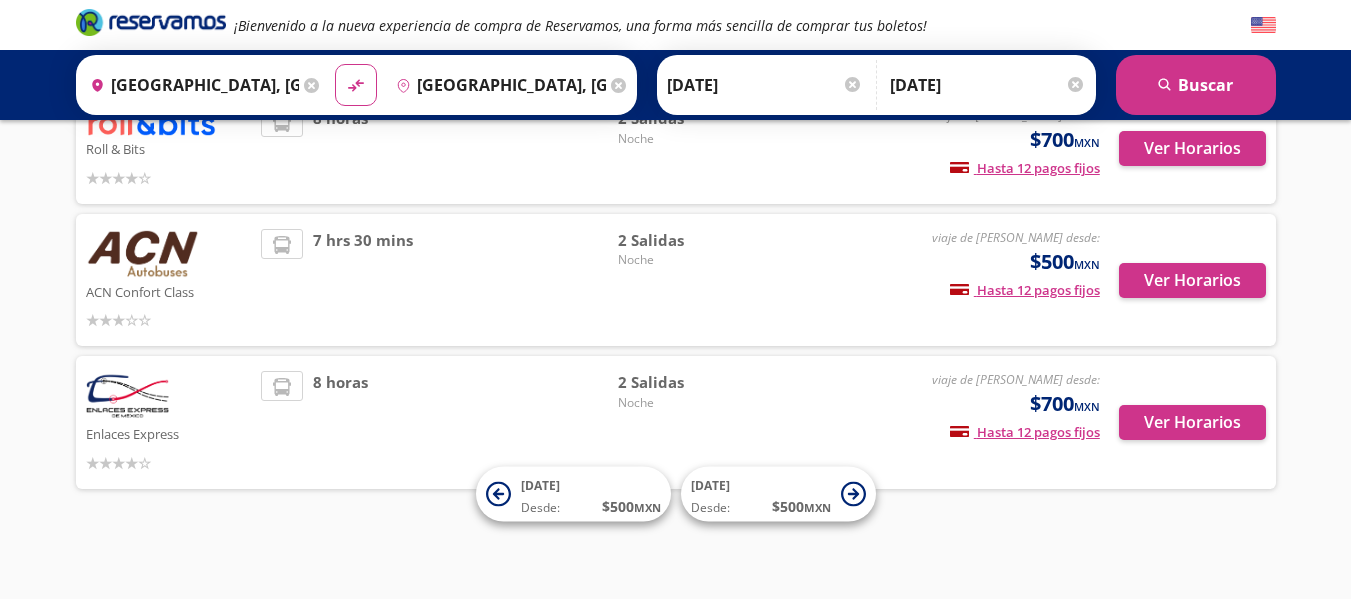 scroll, scrollTop: 43, scrollLeft: 0, axis: vertical 